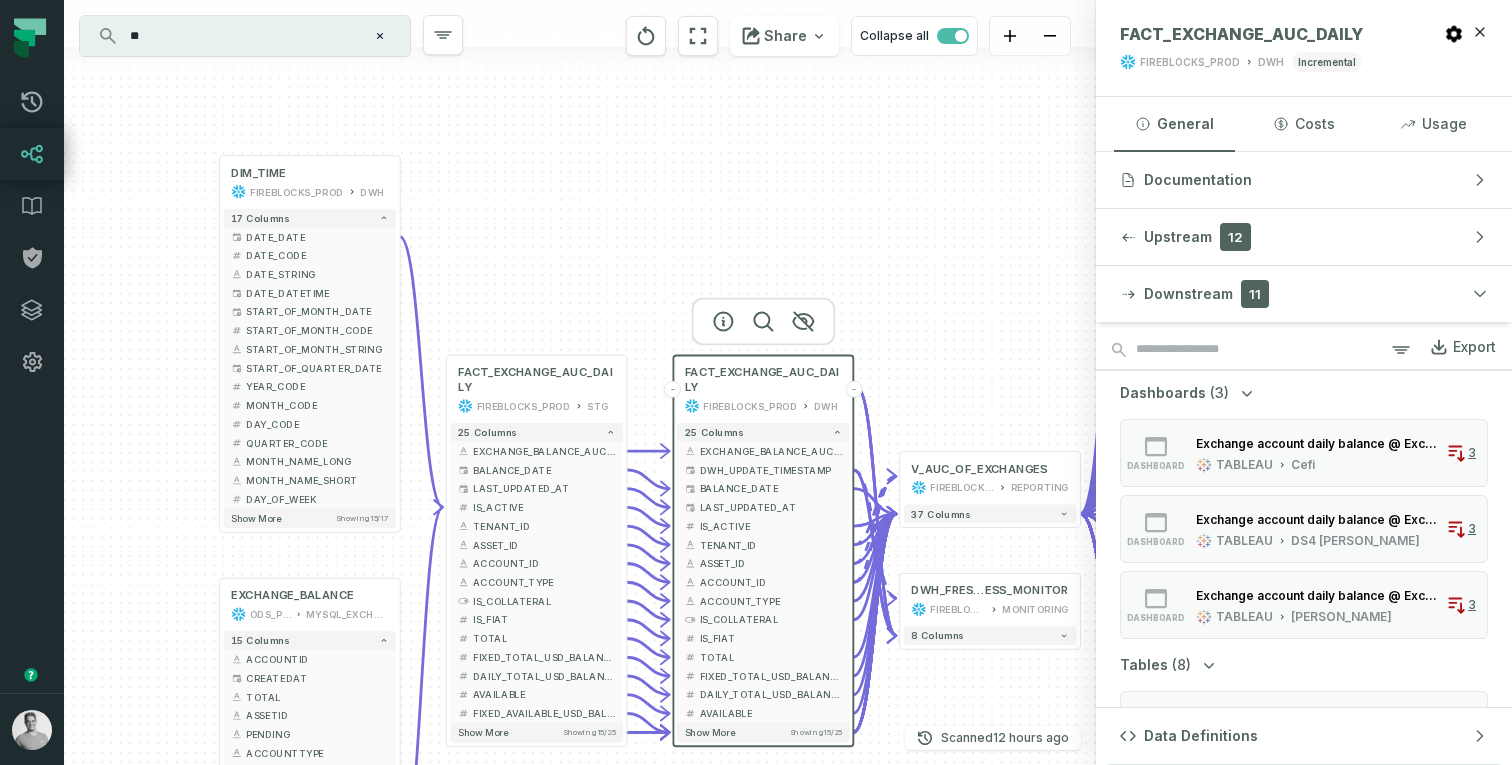 scroll, scrollTop: 0, scrollLeft: 0, axis: both 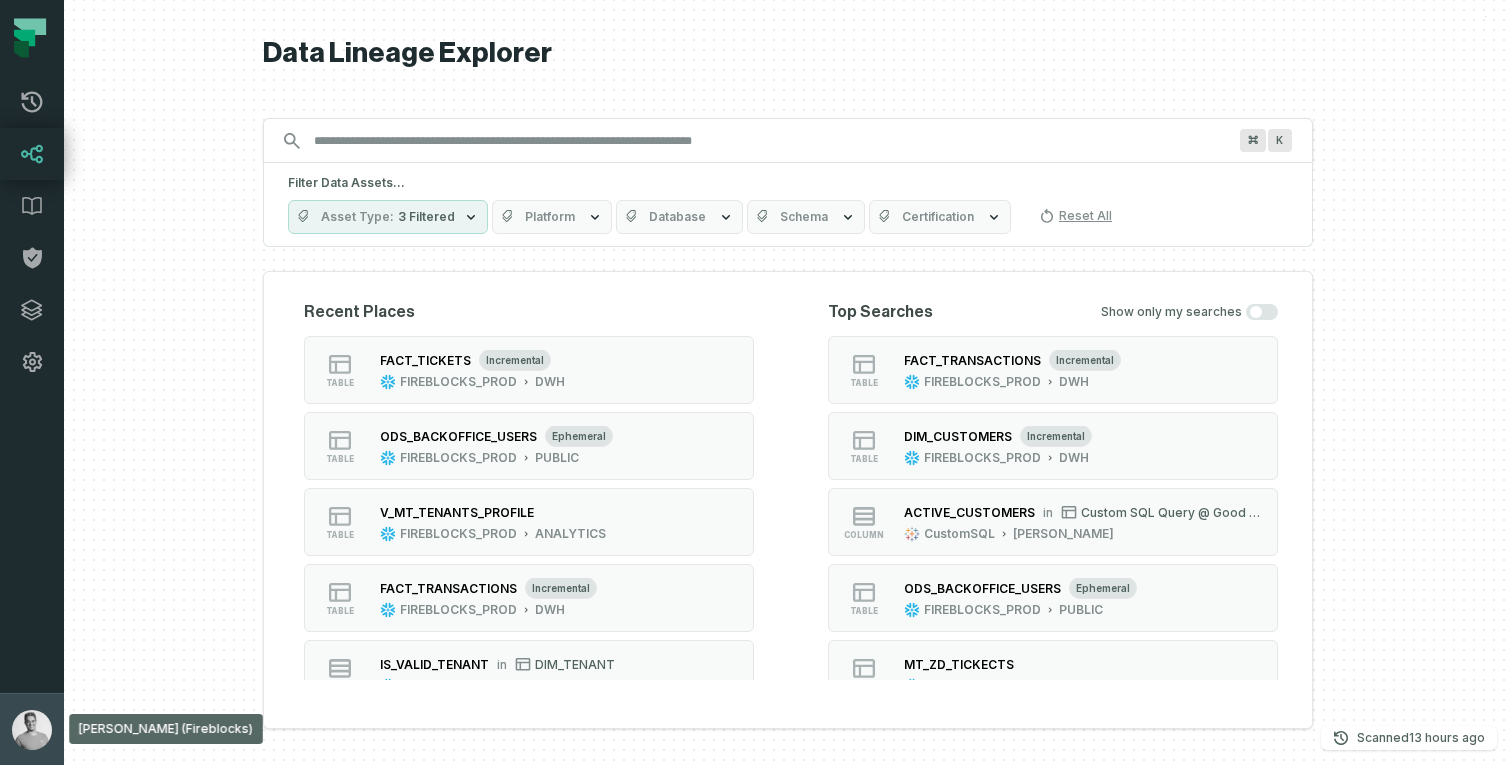 click at bounding box center [32, 730] 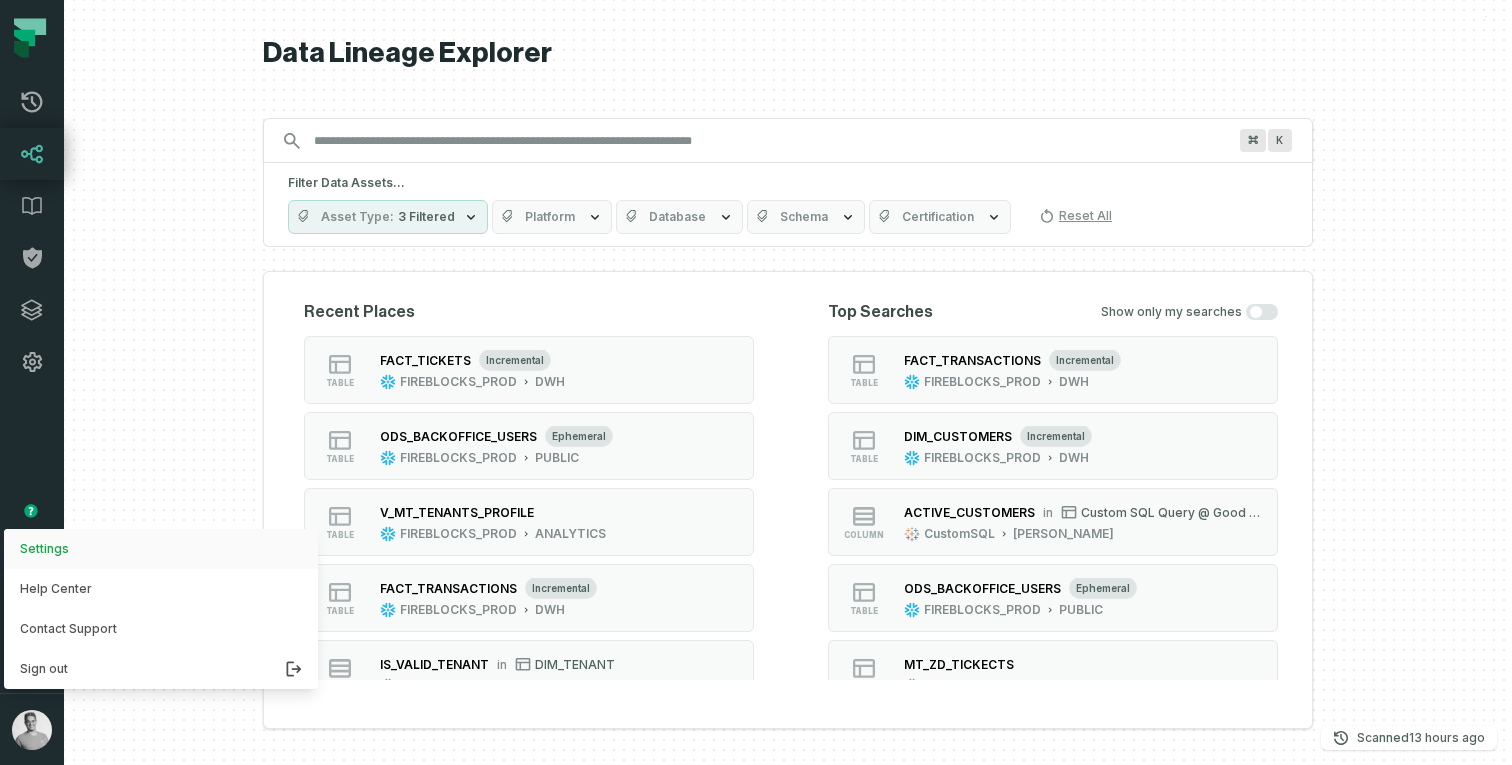 click on "Settings" at bounding box center [161, 549] 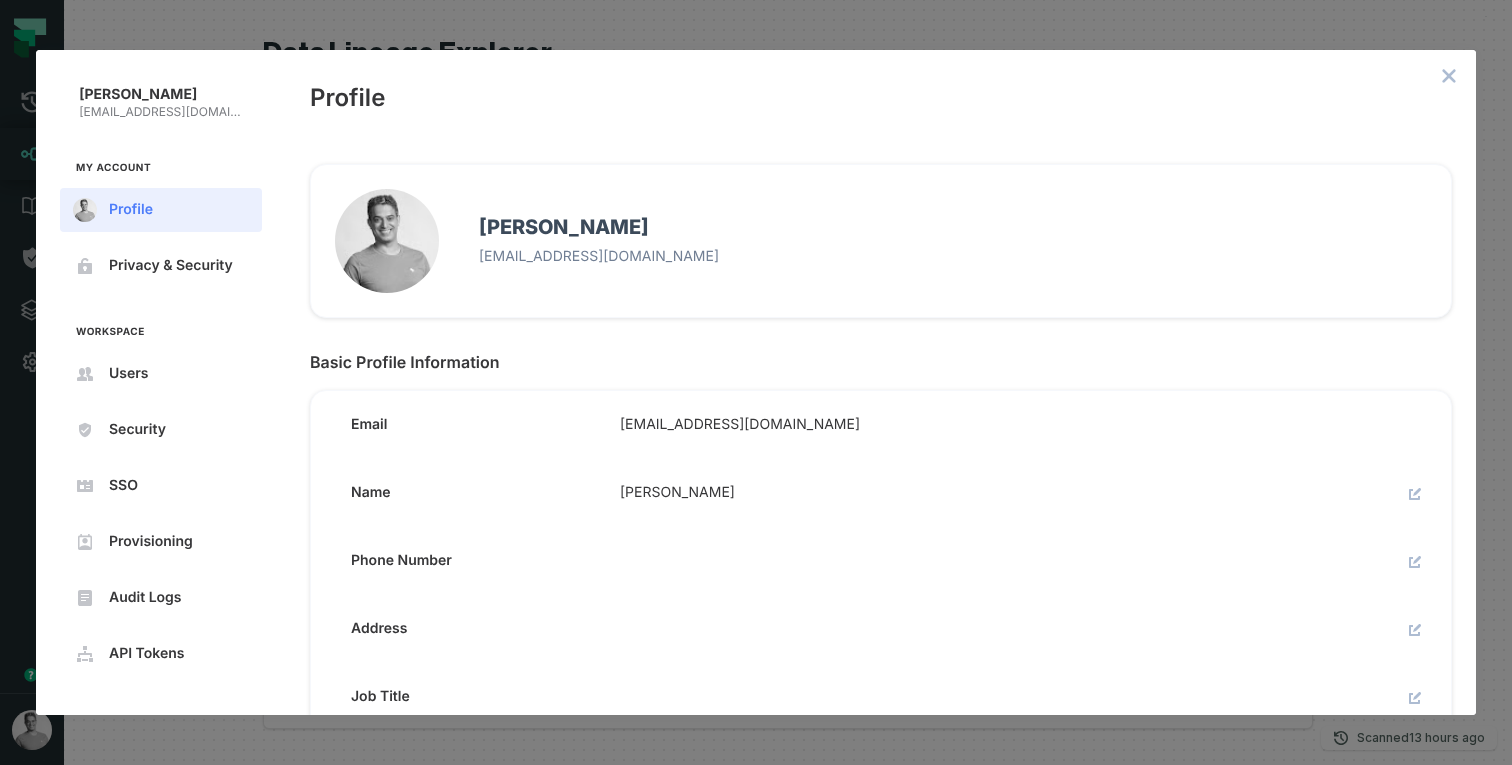 scroll, scrollTop: 39, scrollLeft: 0, axis: vertical 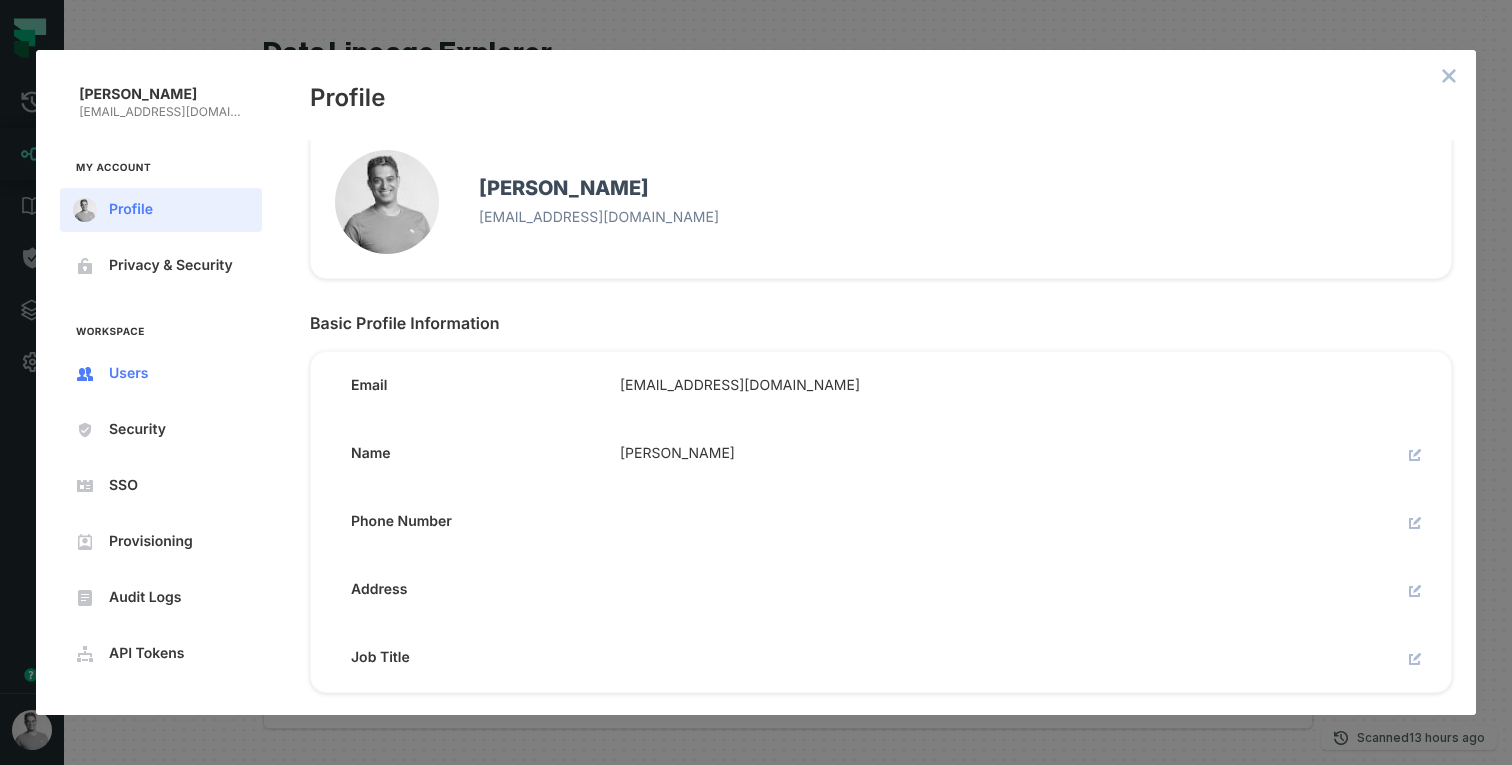 click on "Users" at bounding box center [177, 374] 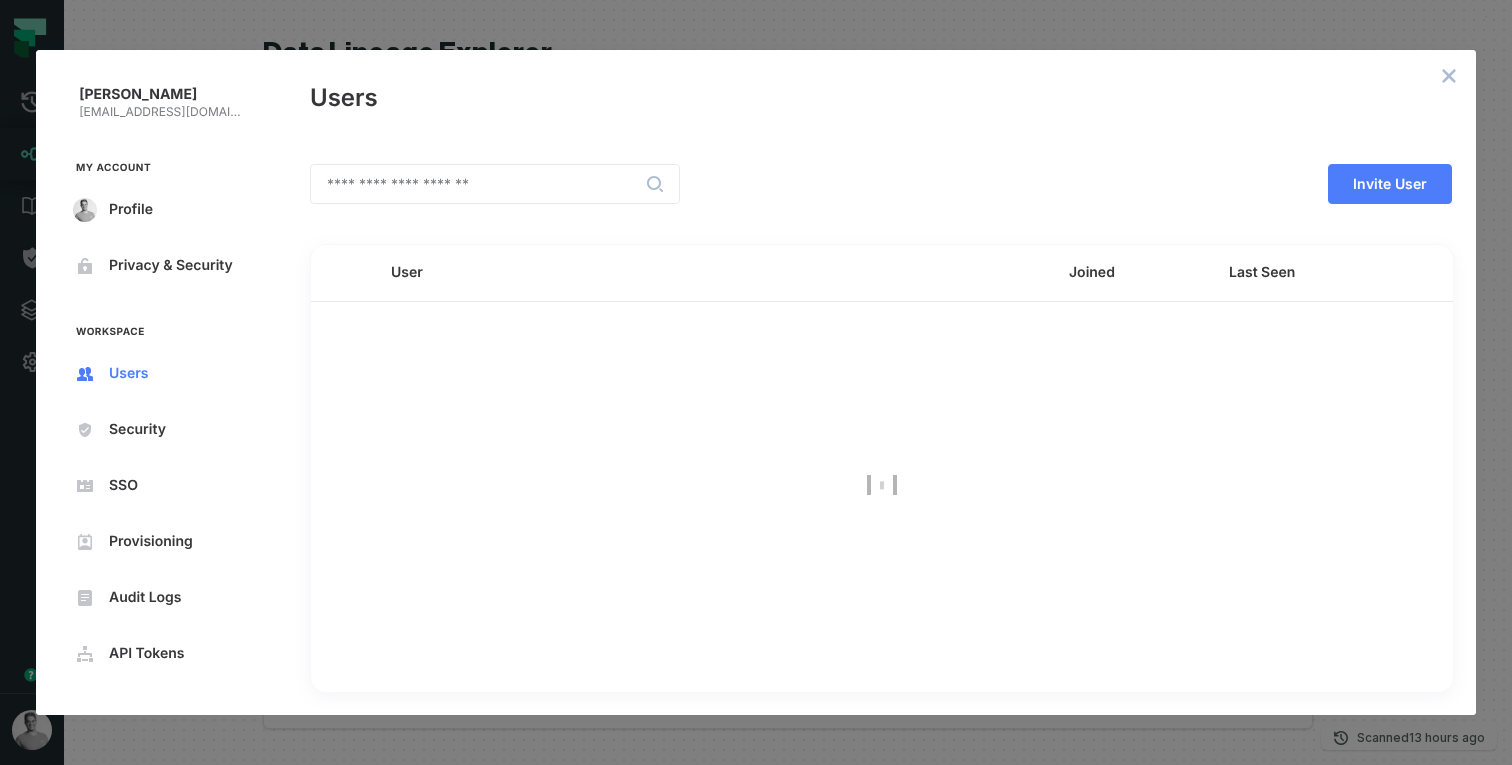 click on "Users" at bounding box center (177, 374) 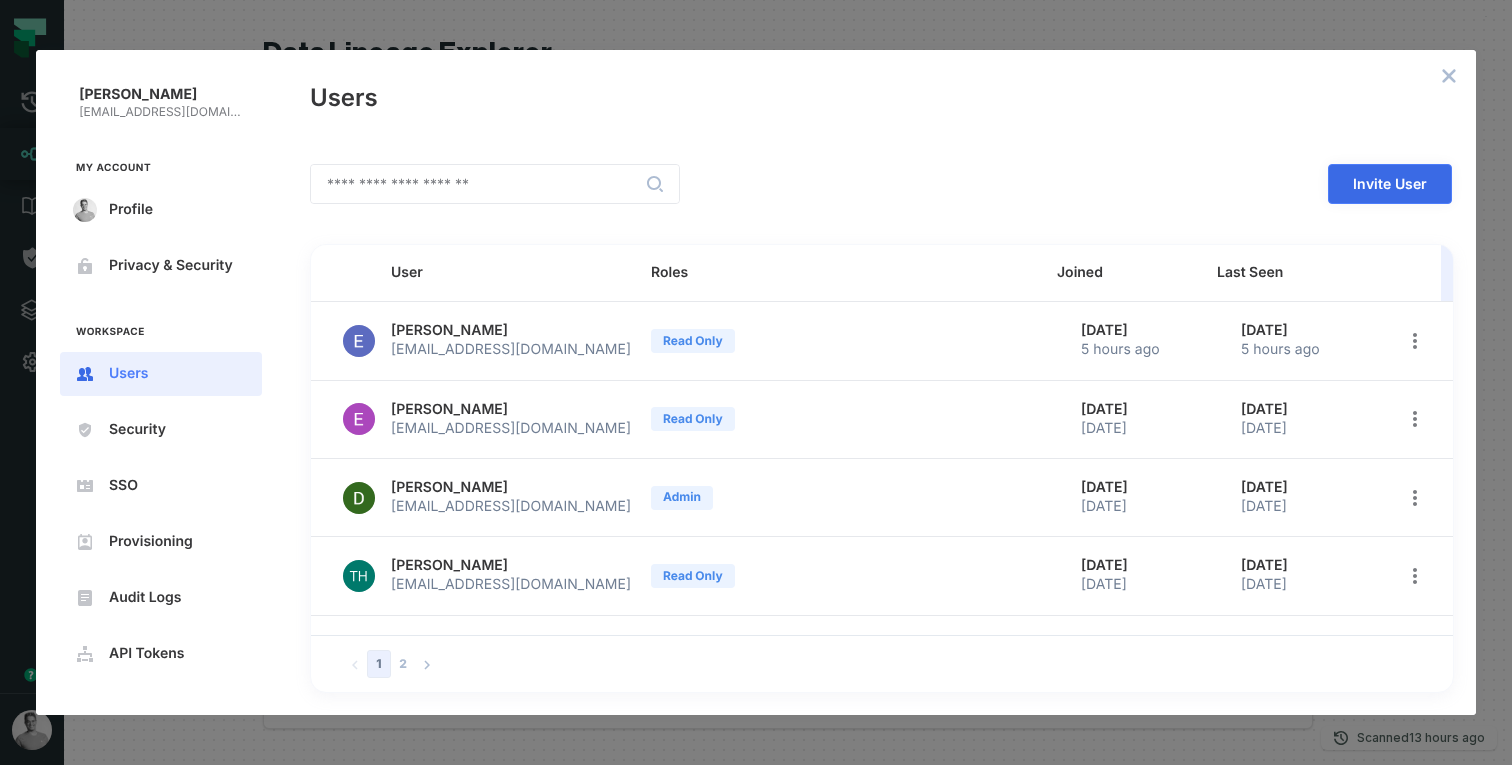 click on "Invite User" at bounding box center (0, 0) 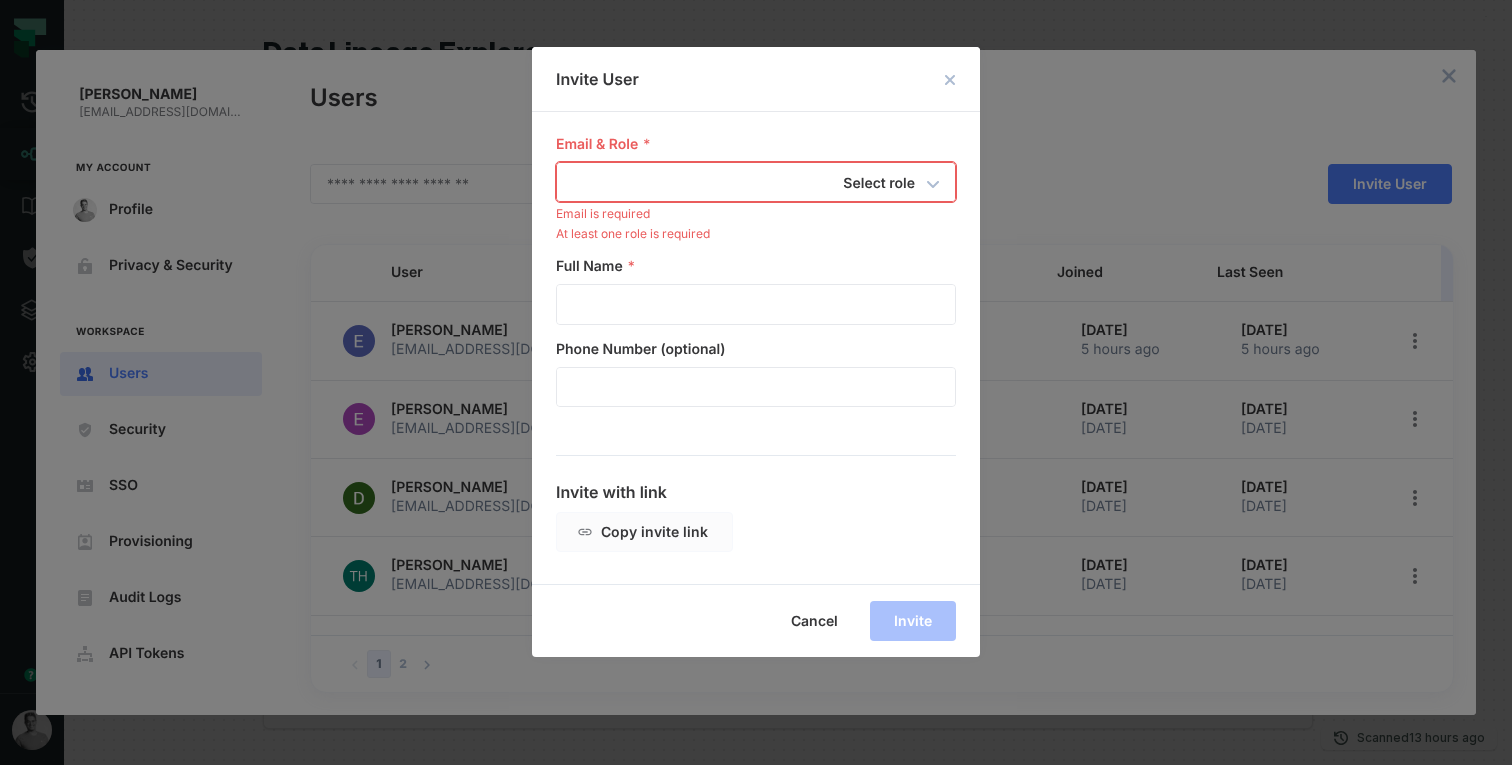 click at bounding box center [719, 182] 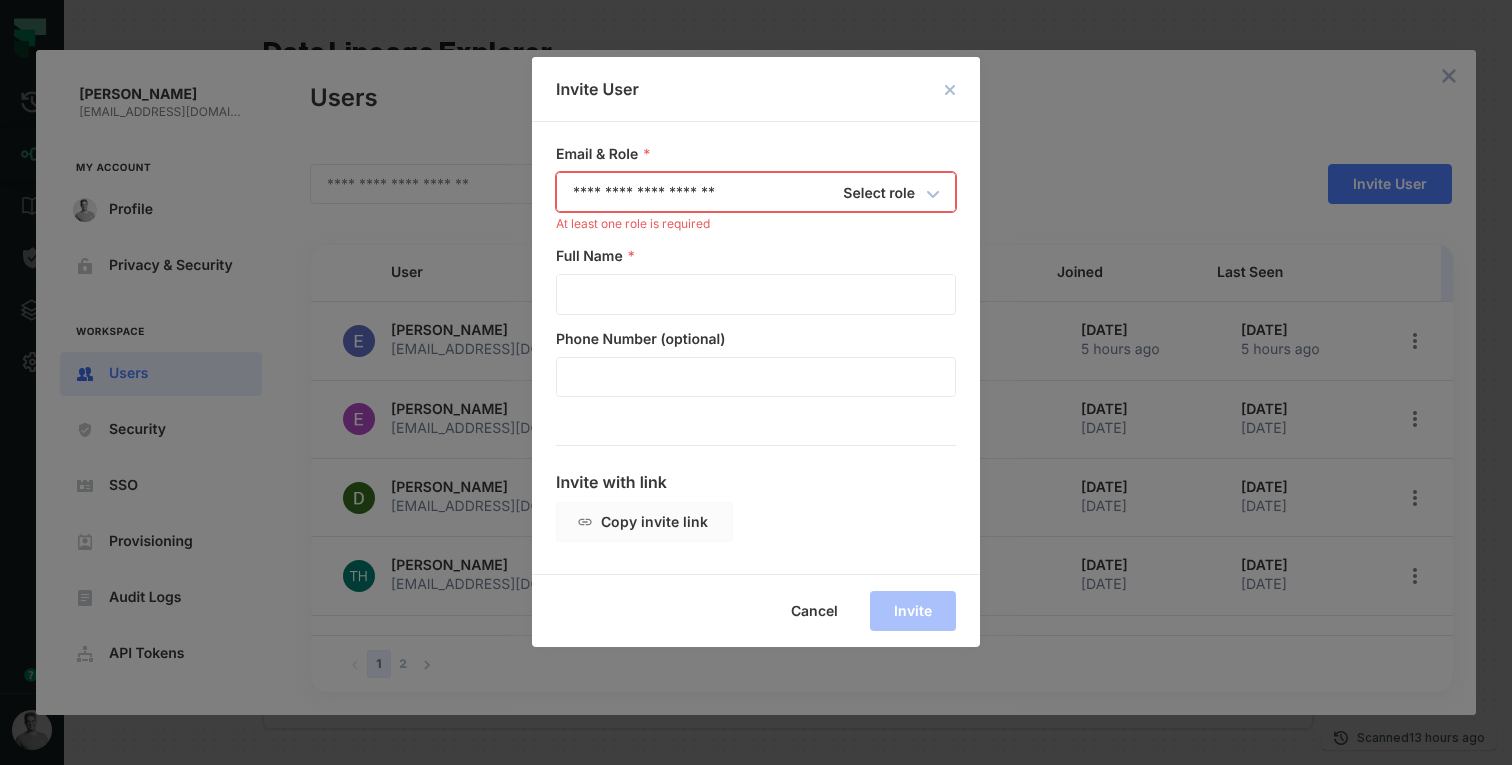 type on "**********" 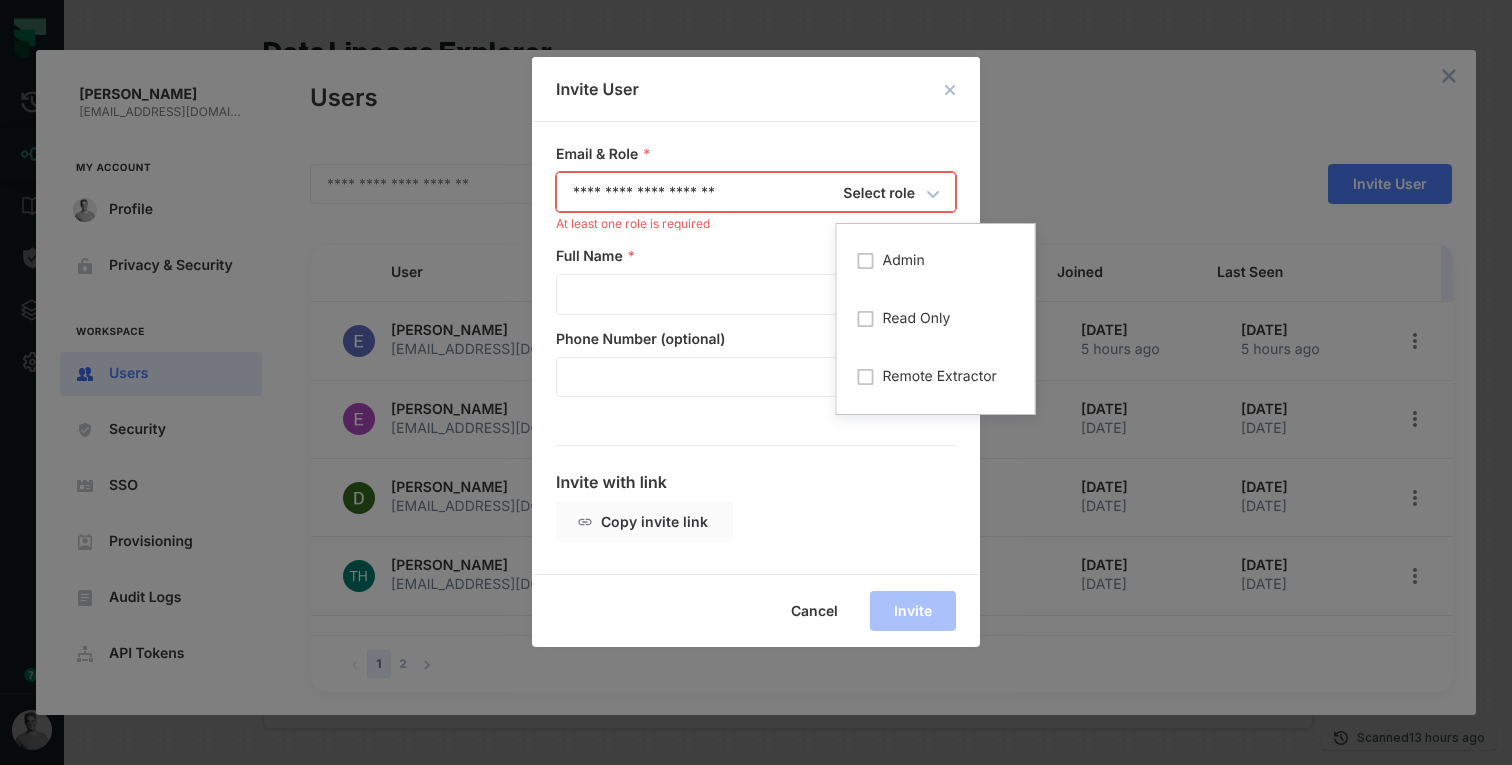 click on "Select role" at bounding box center (879, 194) 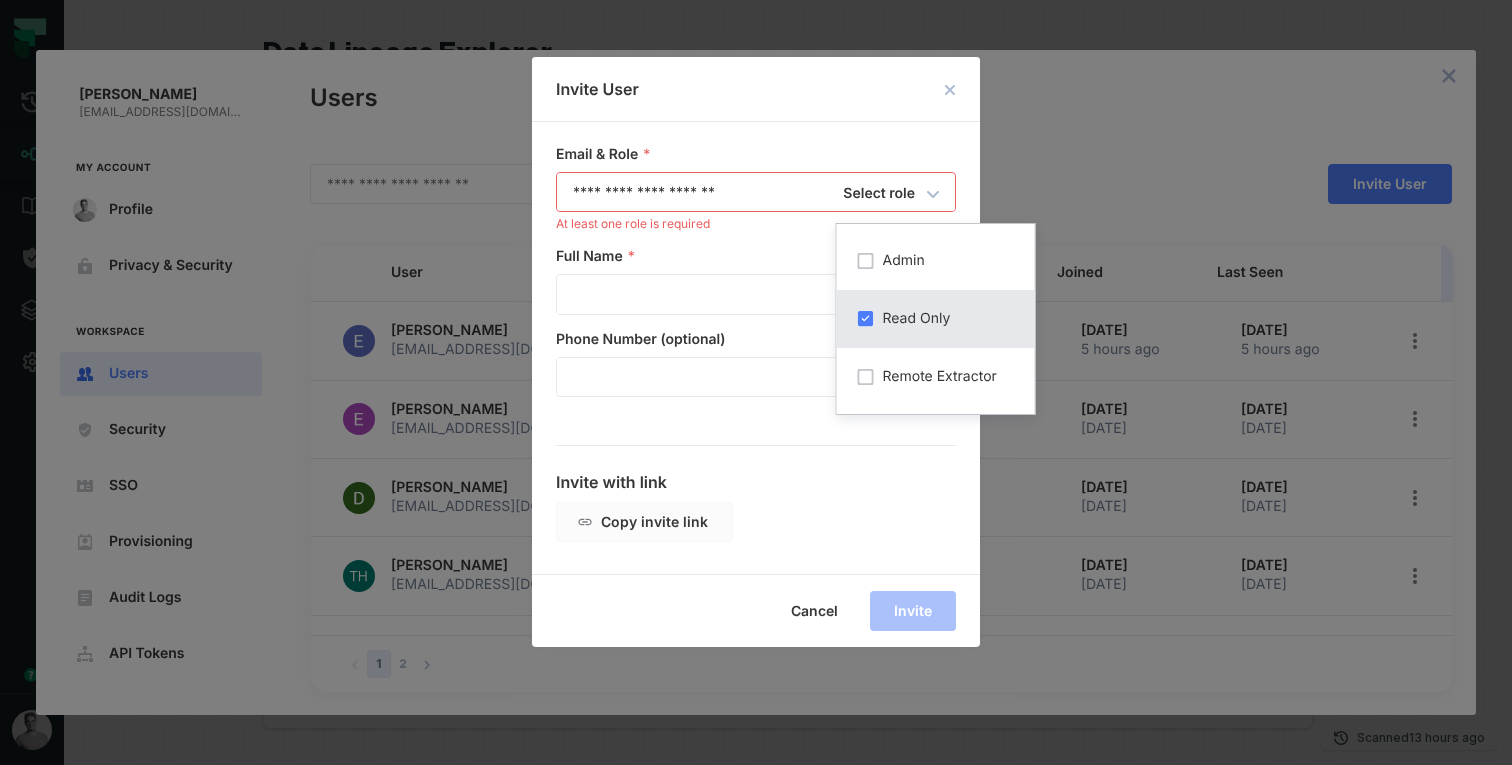 click on "Full Name * ​" at bounding box center [756, 281] 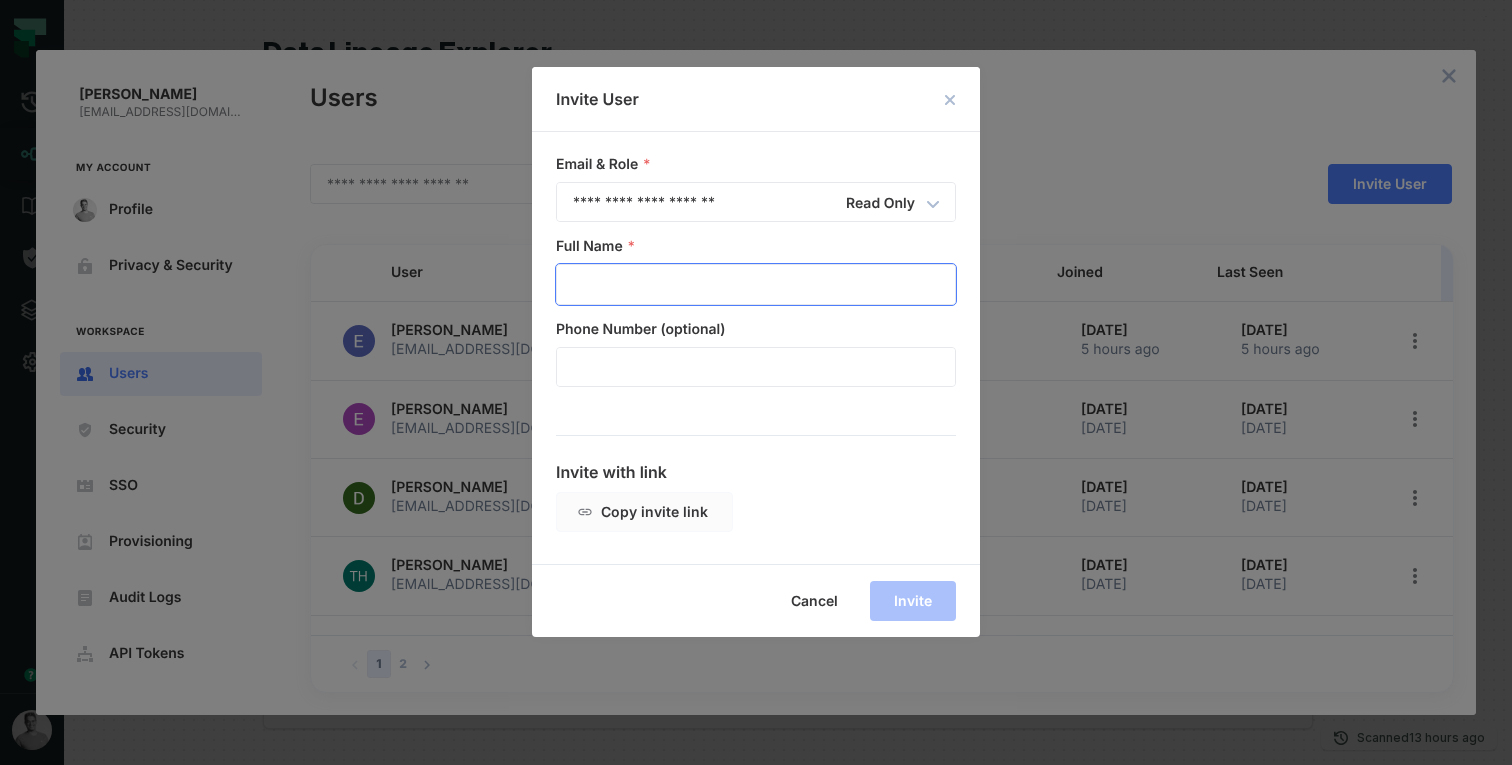 click at bounding box center [756, 284] 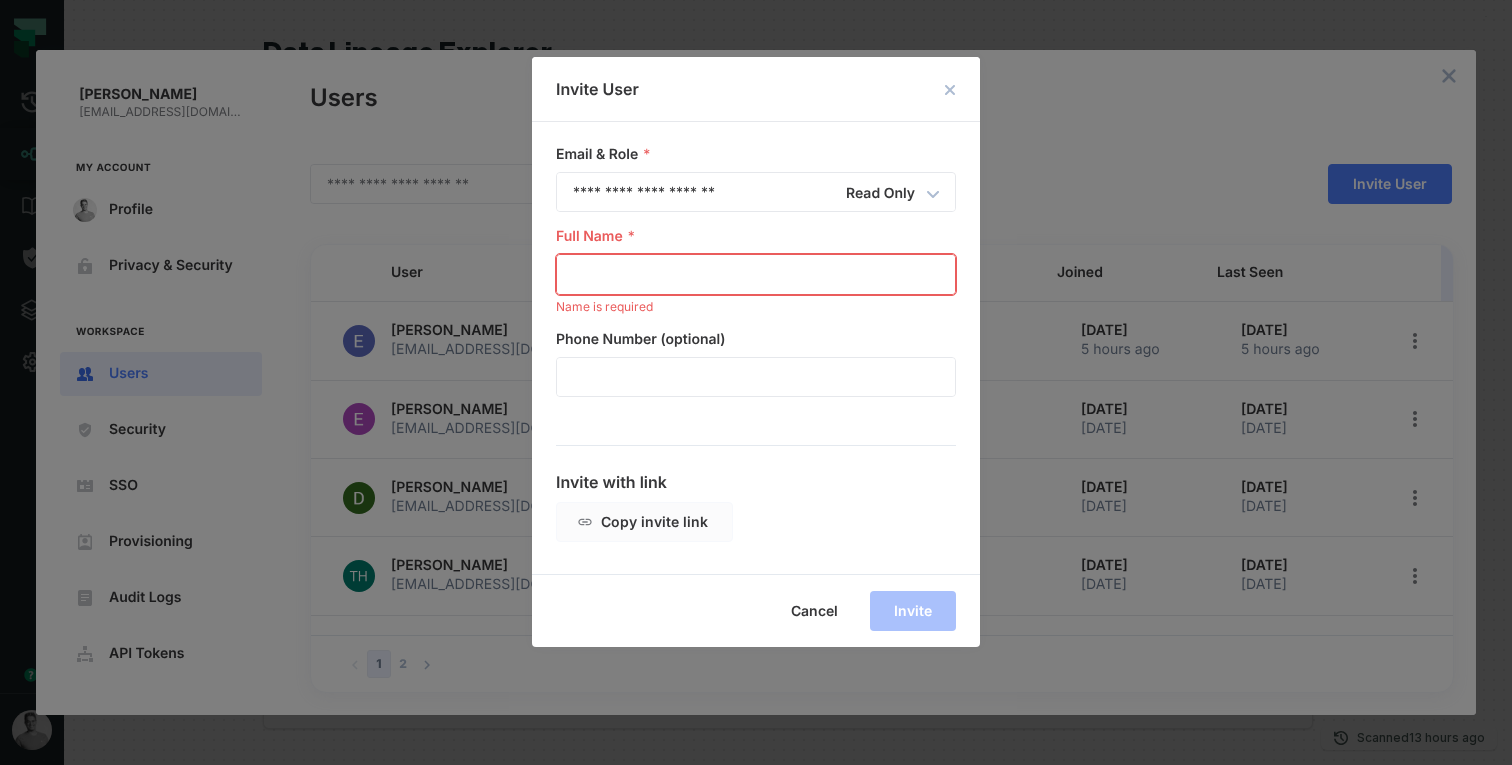 click at bounding box center (756, 274) 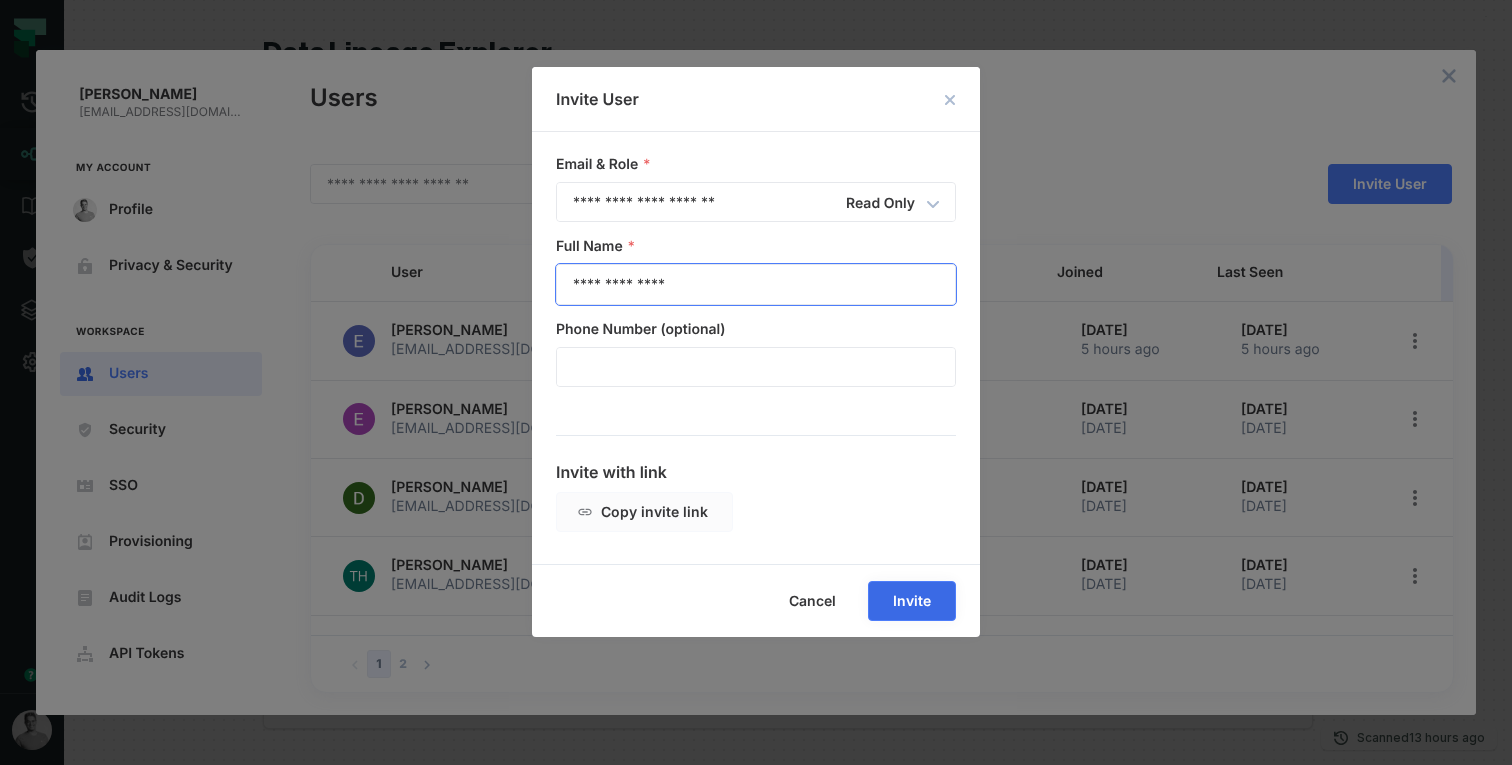 type on "**********" 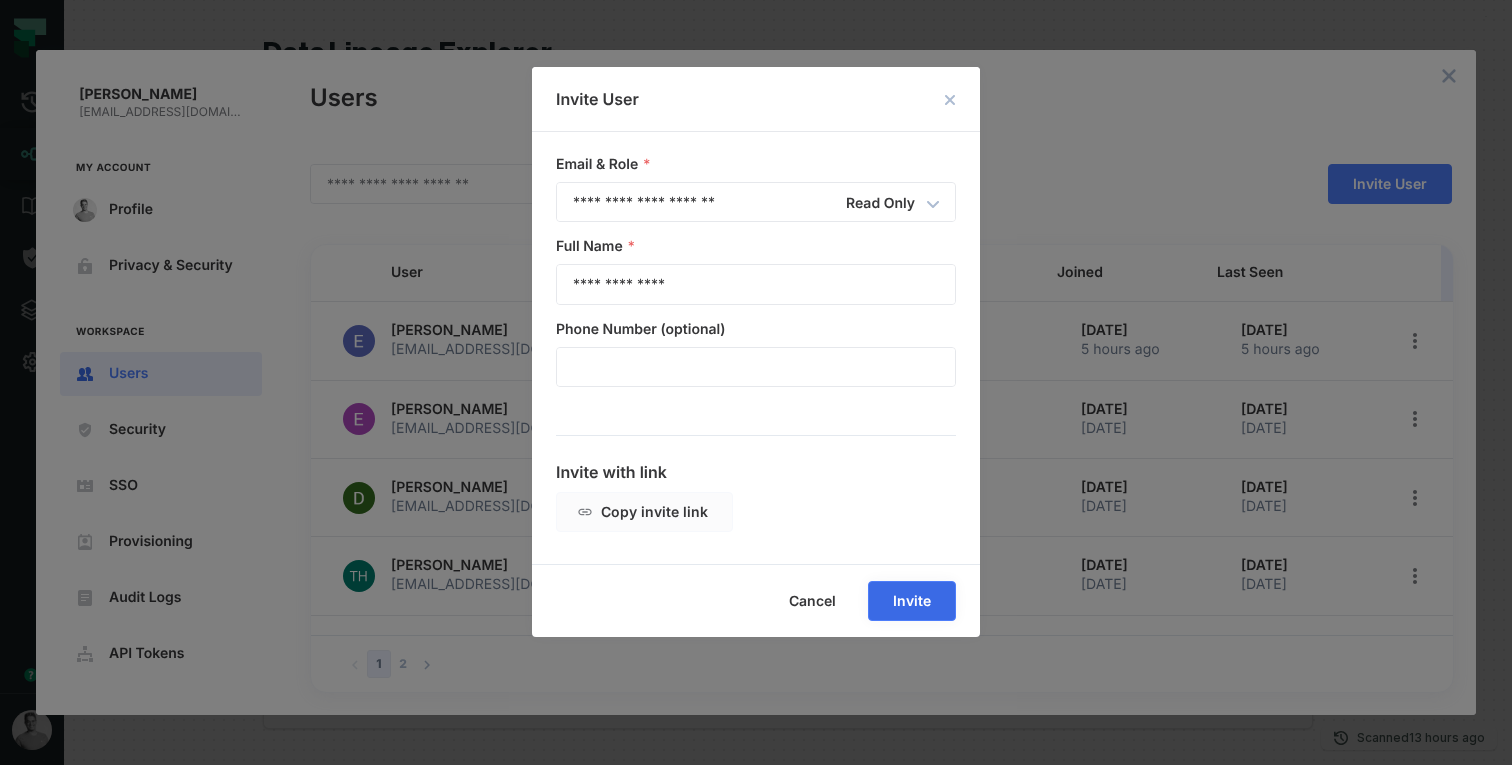 click on "Invite" at bounding box center [0, 0] 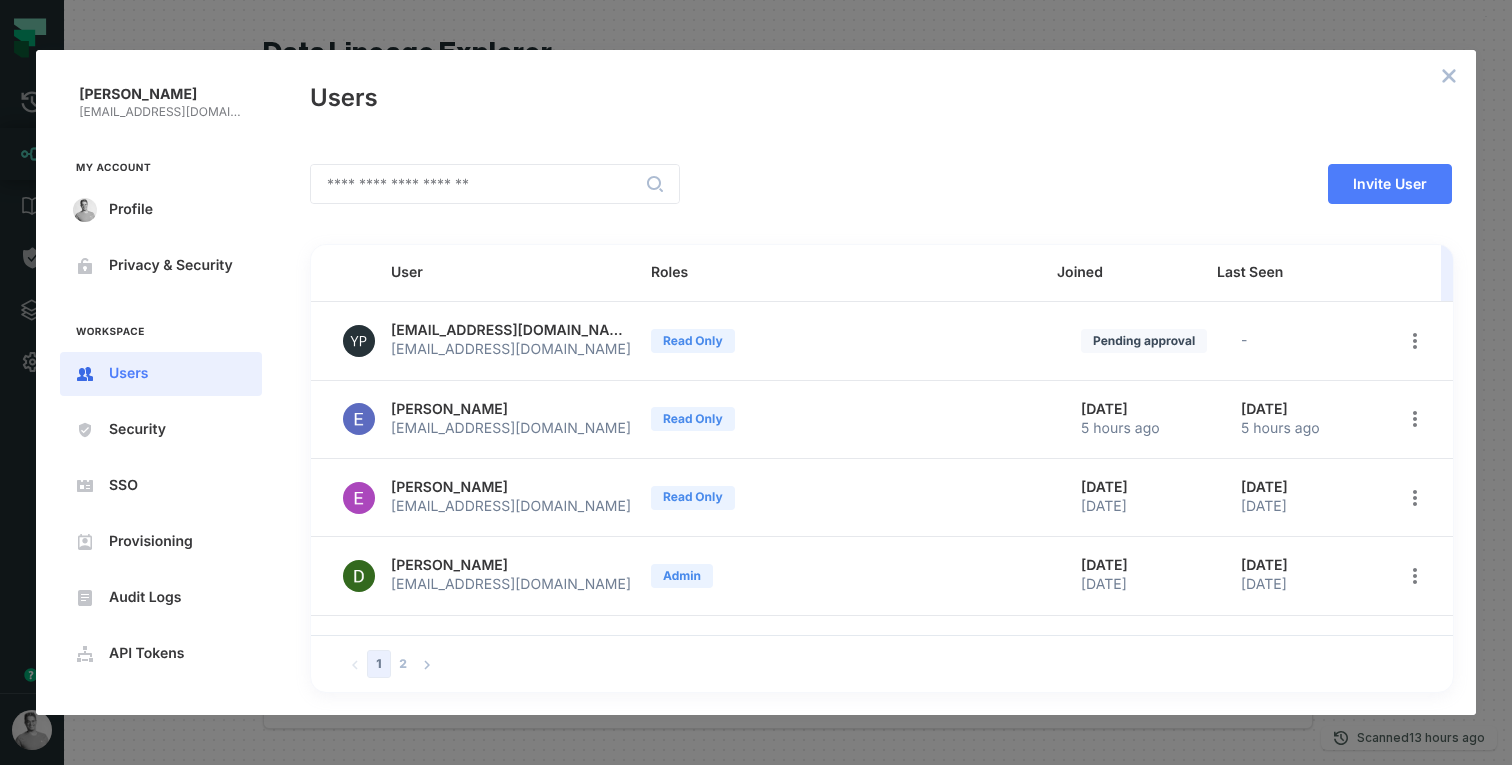click on "Users" at bounding box center [881, 95] 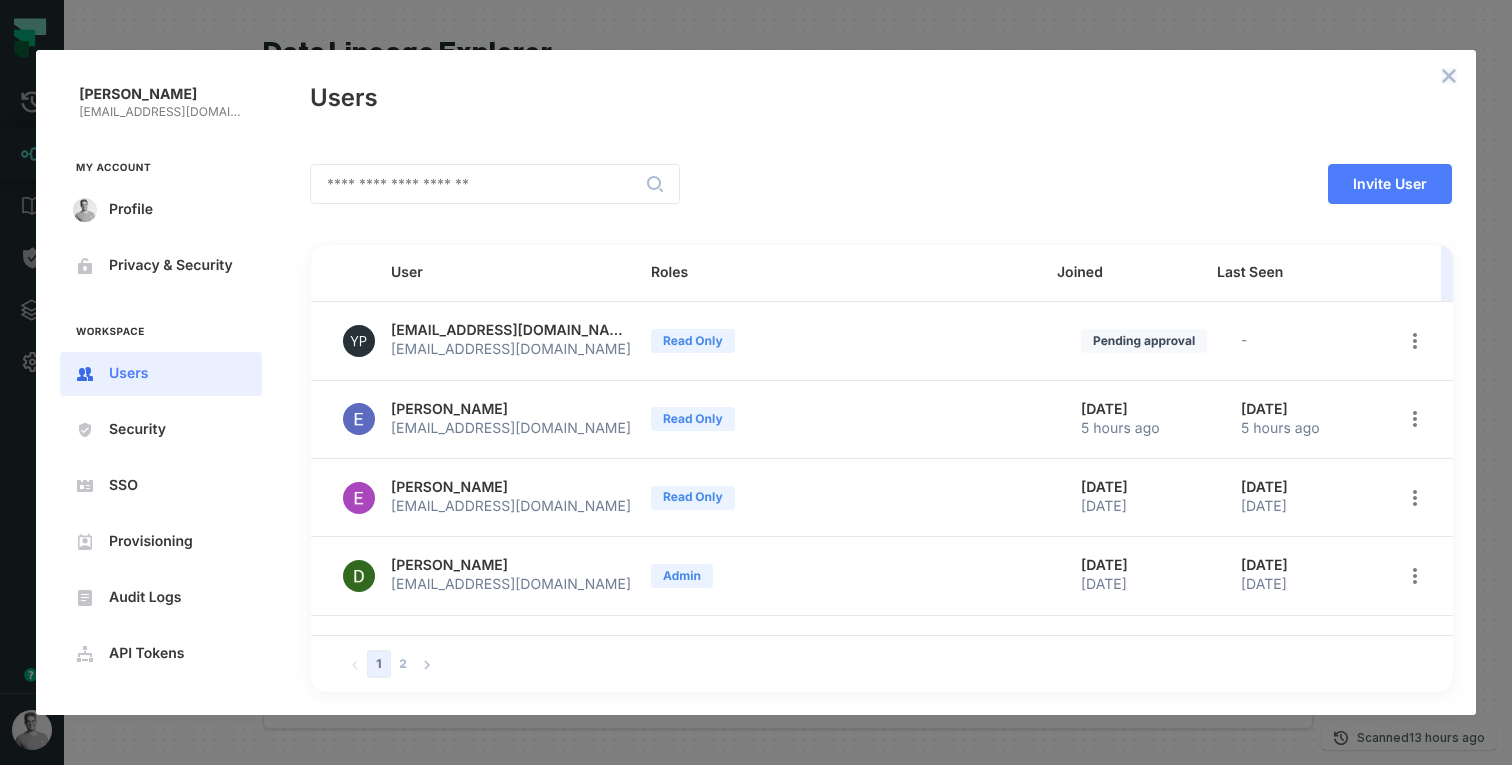 click 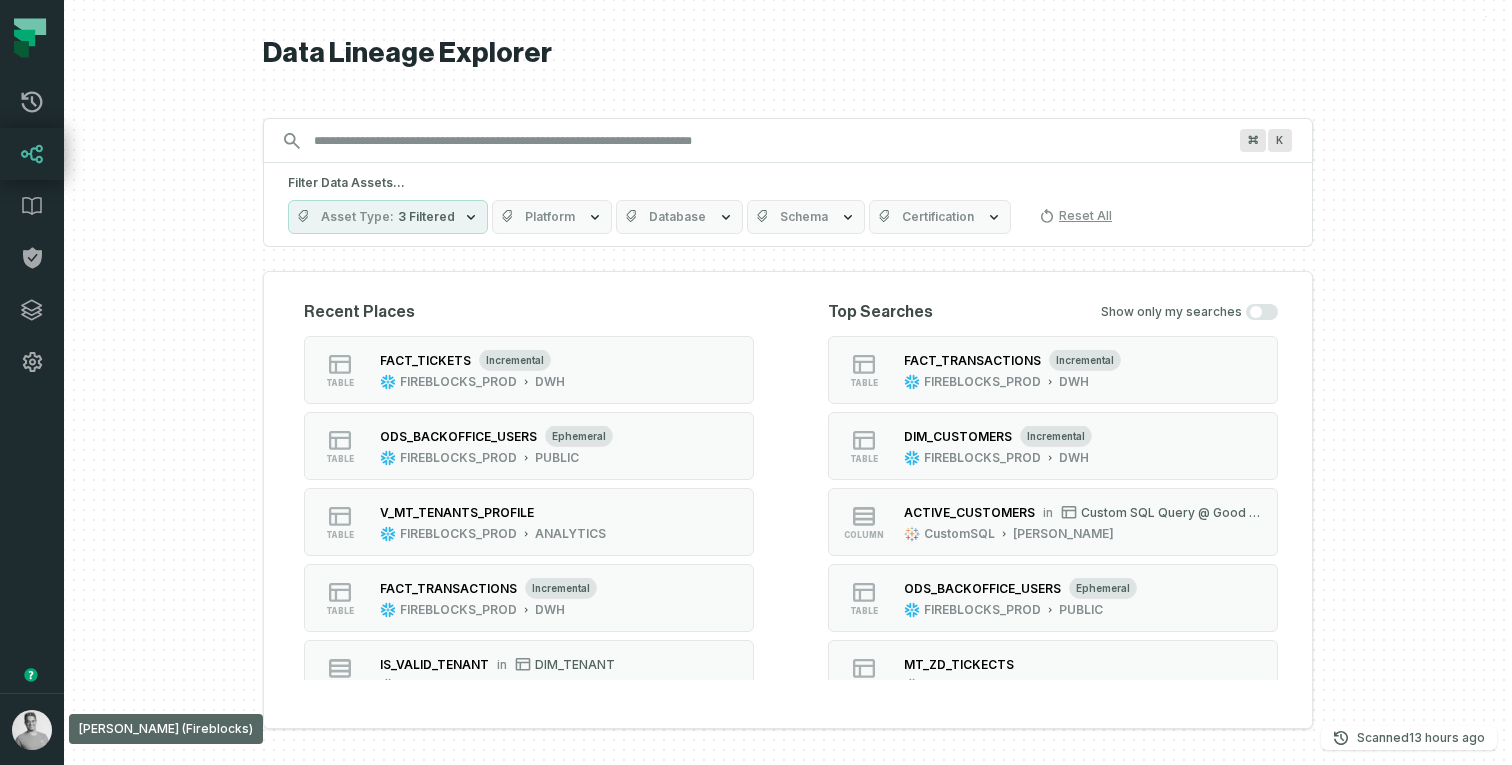 click on "Data Lineage Explorer Search for assets across the organization ⌘ K Filter Data Assets... Asset Type 3 Filtered Platform Database Schema Certification Reset All Recent Places table FACT_TICKETS incremental FIREBLOCKS_PROD DWH table ODS_BACKOFFICE_USERS ephemeral FIREBLOCKS_PROD PUBLIC table V_MT_TENANTS_PROFILE FIREBLOCKS_PROD ANALYTICS table FACT_TRANSACTIONS incremental FIREBLOCKS_PROD DWH column IS_VALID_TENANT in DIM_TENANT FIREBLOCKS_PROD STG Top Searches Show only my searches table FACT_TRANSACTIONS incremental FIREBLOCKS_PROD DWH table DIM_CUSTOMERS incremental FIREBLOCKS_PROD DWH column ACTIVE_CUSTOMERS in Custom SQL Query @ Good Morning Omer (cd601e11) CustomSQL Omer table ODS_BACKOFFICE_USERS ephemeral FIREBLOCKS_PROD PUBLIC table MT_ZD_TICKECTS FIREBLOCKS_PROD ANALYTICS" at bounding box center [788, 382] 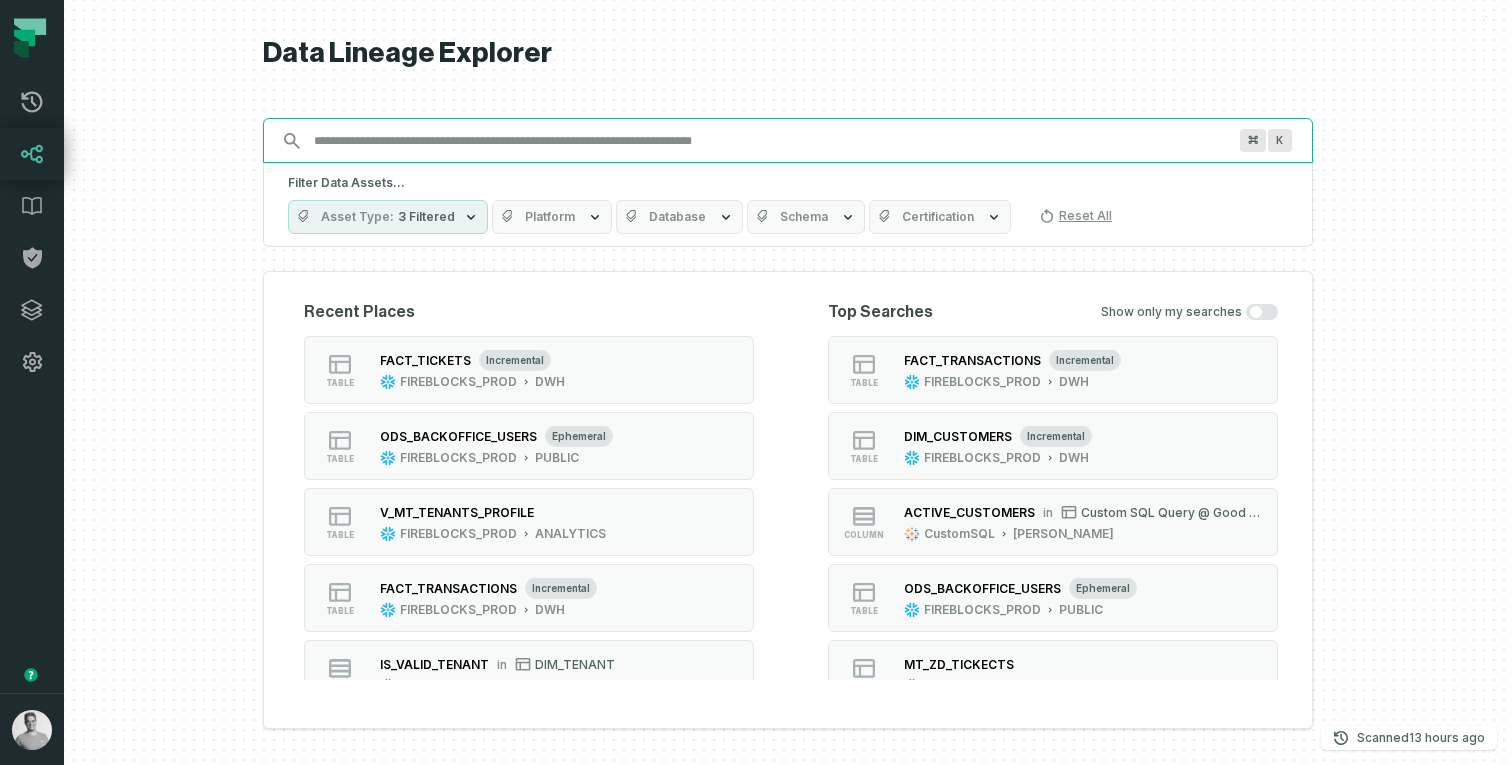 click on "Discovery Provider cmdk menu" at bounding box center (770, 141) 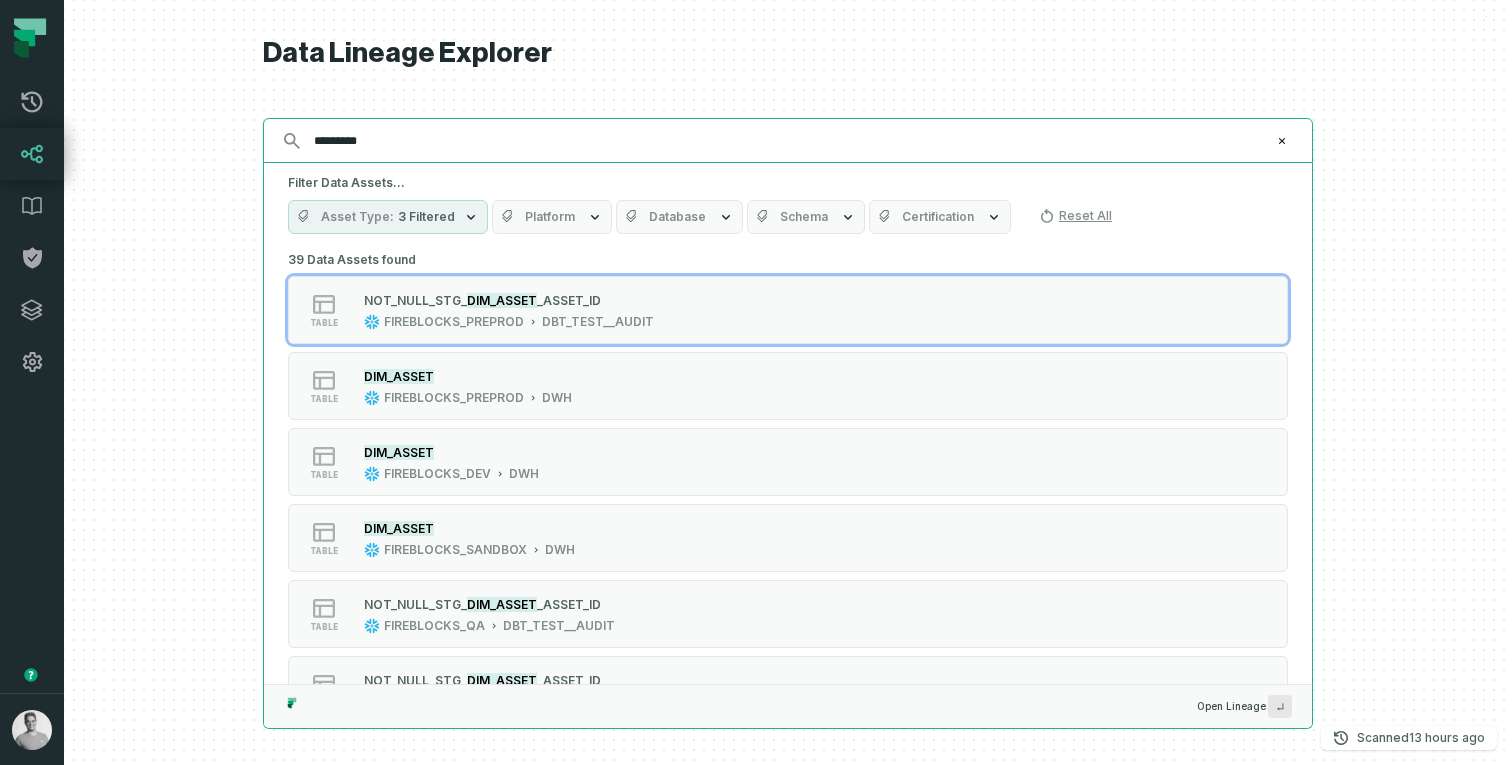type on "*********" 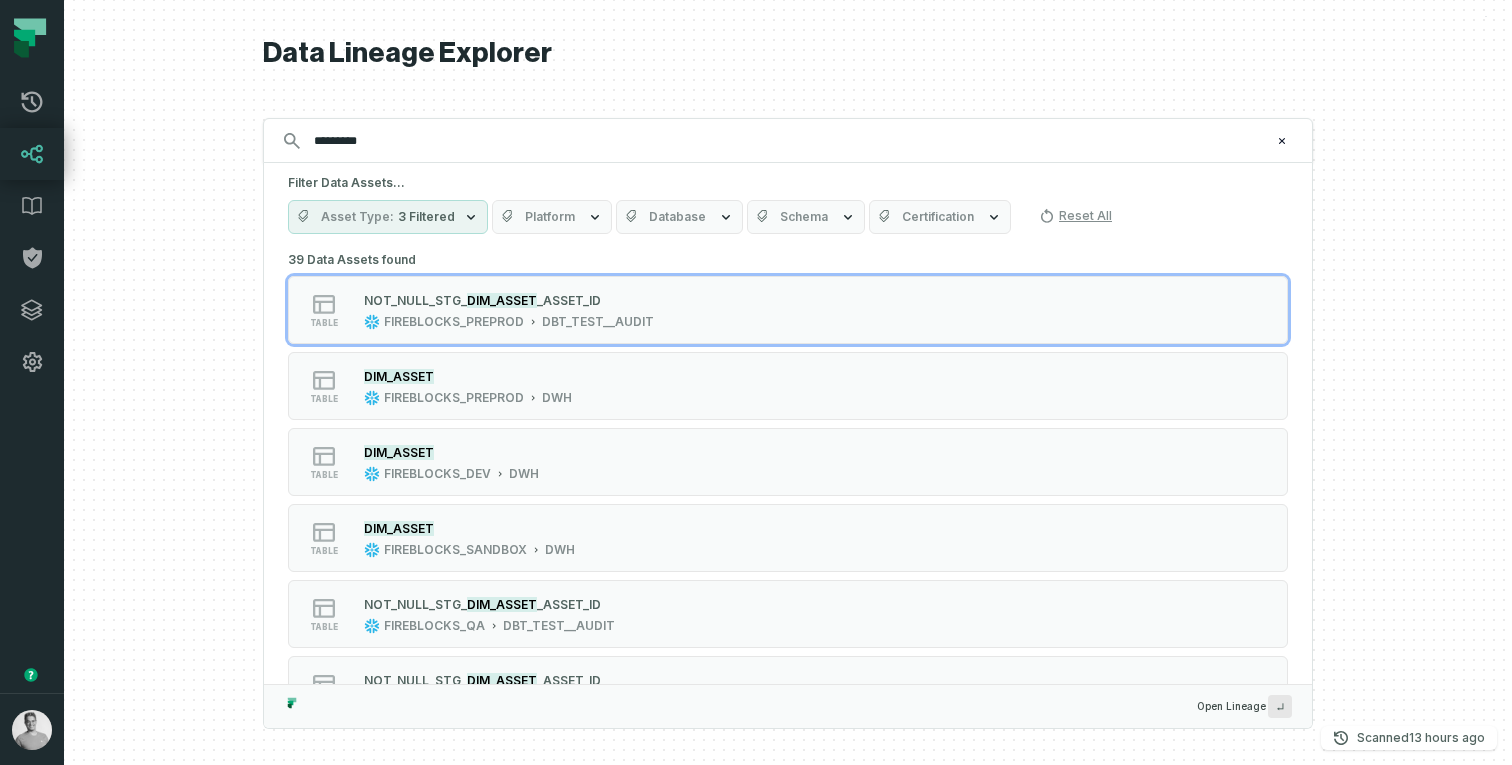 click on "Asset Type 3 Filtered" at bounding box center [388, 217] 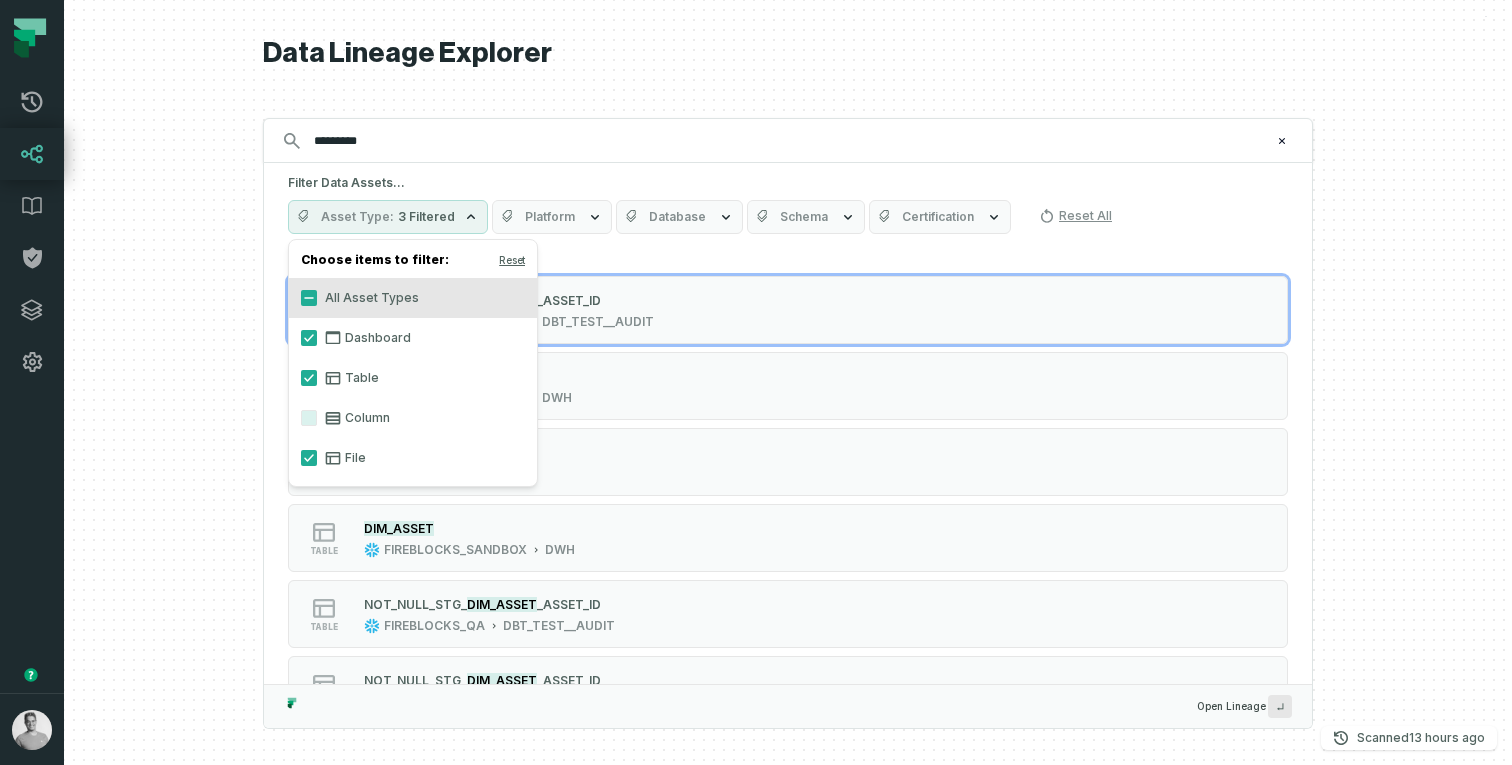 click on "Data Lineage Explorer Search for assets across the organization ********* ⌘ K Filter Data Assets... Asset Type 3 Filtered Platform Database Schema Certification Reset All 39 Data Assets found table NOT_NULL_S TG_ DIM_ASSET _ASSET_ID FIREBLOCKS_PREPROD DBT_TEST__AUDIT table DIM_ASSET FIREBLOCKS_PREPROD DWH table DIM_ASSET FIREBLOCKS_DEV DWH table DIM_ASSET FIREBLOCKS_SANDBOX DWH table NOT_NULL_S TG_ DIM_ASSET _ASSET_ID FIREBLOCKS_QA DBT_TEST__AUDIT table NOT_NULL_S TG_ DIM_ASSET _ASSET_ID FIREBLOCKS_PROD DBT_TEST__AUDIT table DIM_ASSET incremental FIREBLOCKS_PROD DWH table UNIQUE_S TG_ DIM_ASSET _ASSET_ID FIREBLOCKS_PROD DBT_TEST__AUDIT table NOT_NULL_D WH_ DIM_ASSET _ASSET_ID FIREBLOCKS_DEV DBT_TEST__AUDIT table NOT_NULL_S TG_ DIM_ASSET _SOURCE_ASSET_ID FIREBLOCKS_SANDBOX DBT_TEST__AUDIT table UNIQUE_S TG_ DIM_ASSET _SOURCE_ASSET_ID FIREBLOCKS_PROD DBT_TEST__AUDIT table UNIQUE_S TG_ DIM_ASSET _ASSET_ID FIREBLOCKS_QA DBT_TEST__AUDIT table DIM_ASSET FIREBLOCKS_DEV STG table DIM_ASSET FIREBLOCKS_QA STG table S" at bounding box center [788, 382] 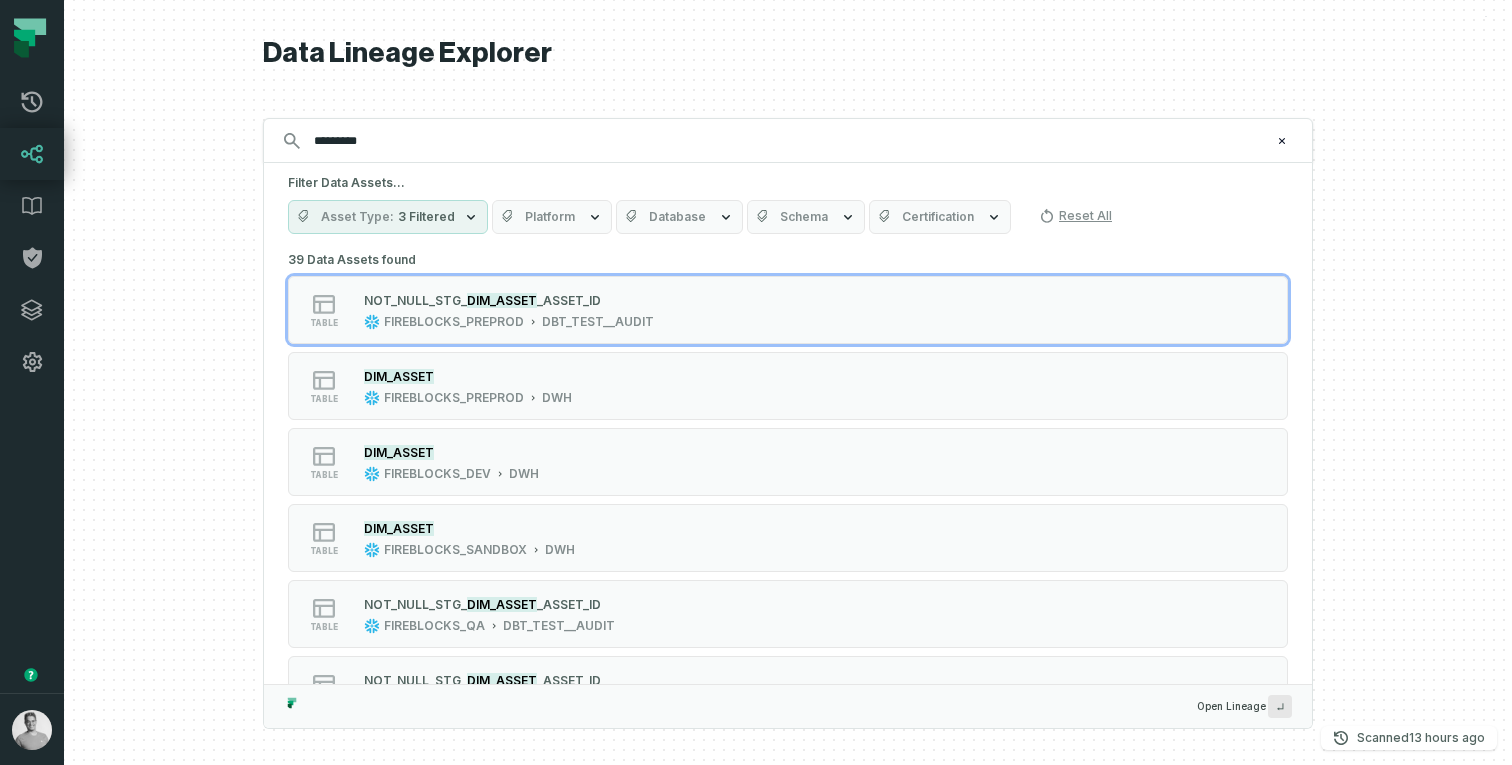 click on "Platform" at bounding box center [550, 217] 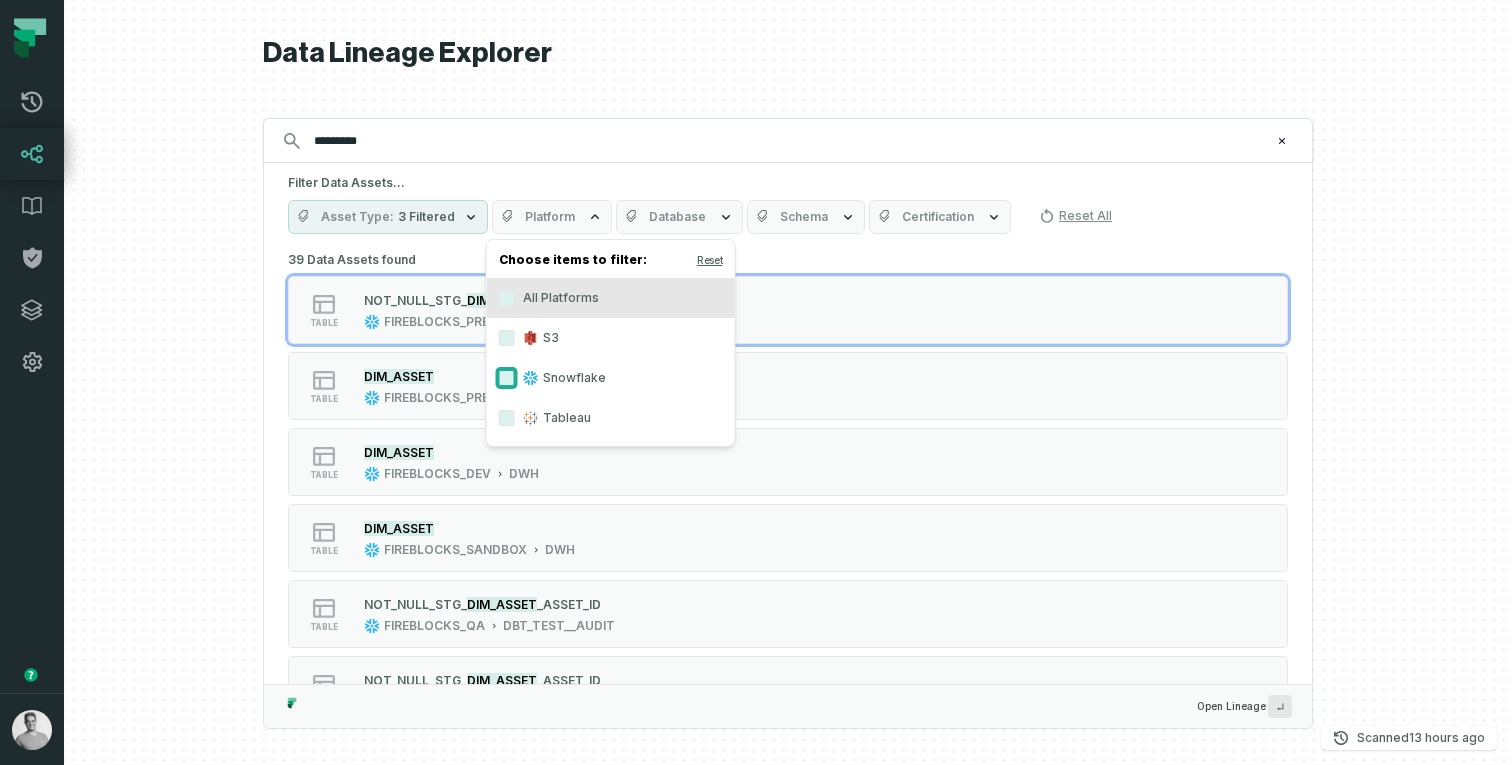 click on "Snowflake" at bounding box center [507, 378] 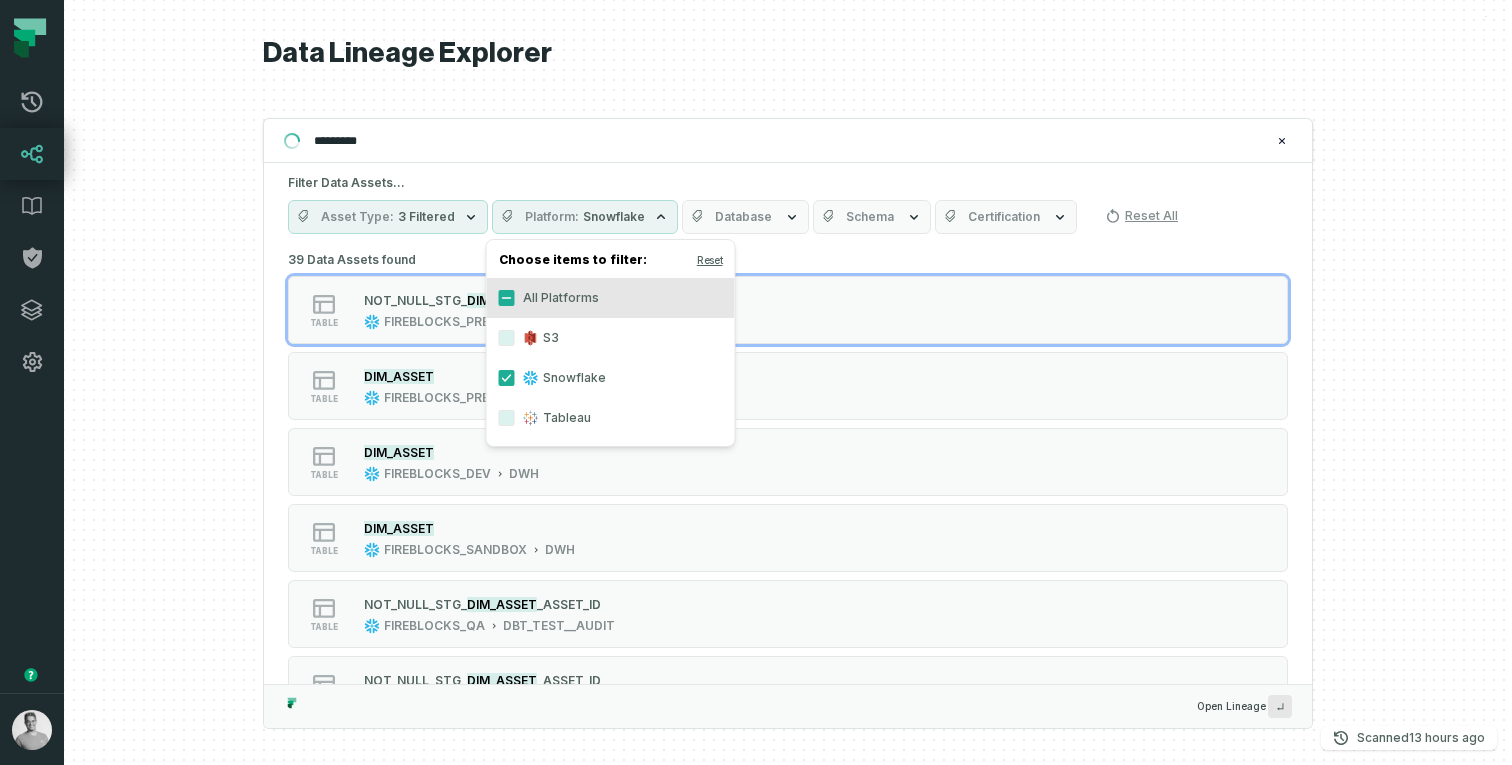 click on "Data Lineage Explorer Search for assets across the organization ********* ⌘ K Filter Data Assets... Asset Type 3 Filtered Platform Snowflake Database Schema Certification Reset All 39 Data Assets found table NOT_NULL_S TG_ DIM_ASSET _ASSET_ID FIREBLOCKS_PREPROD DBT_TEST__AUDIT table DIM_ASSET FIREBLOCKS_PREPROD DWH table DIM_ASSET FIREBLOCKS_DEV DWH table DIM_ASSET FIREBLOCKS_SANDBOX DWH table NOT_NULL_S TG_ DIM_ASSET _ASSET_ID FIREBLOCKS_QA DBT_TEST__AUDIT table NOT_NULL_S TG_ DIM_ASSET _ASSET_ID FIREBLOCKS_PROD DBT_TEST__AUDIT table DIM_ASSET incremental FIREBLOCKS_PROD DWH table UNIQUE_S TG_ DIM_ASSET _ASSET_ID FIREBLOCKS_PROD DBT_TEST__AUDIT table NOT_NULL_D WH_ DIM_ASSET _ASSET_ID FIREBLOCKS_DEV DBT_TEST__AUDIT table NOT_NULL_S TG_ DIM_ASSET _SOURCE_ASSET_ID FIREBLOCKS_SANDBOX DBT_TEST__AUDIT table UNIQUE_S TG_ DIM_ASSET _SOURCE_ASSET_ID FIREBLOCKS_PROD DBT_TEST__AUDIT table UNIQUE_S TG_ DIM_ASSET _ASSET_ID FIREBLOCKS_QA DBT_TEST__AUDIT table DIM_ASSET FIREBLOCKS_DEV STG table DIM_ASSET FIREBLOCKS_QA S" at bounding box center (788, 382) 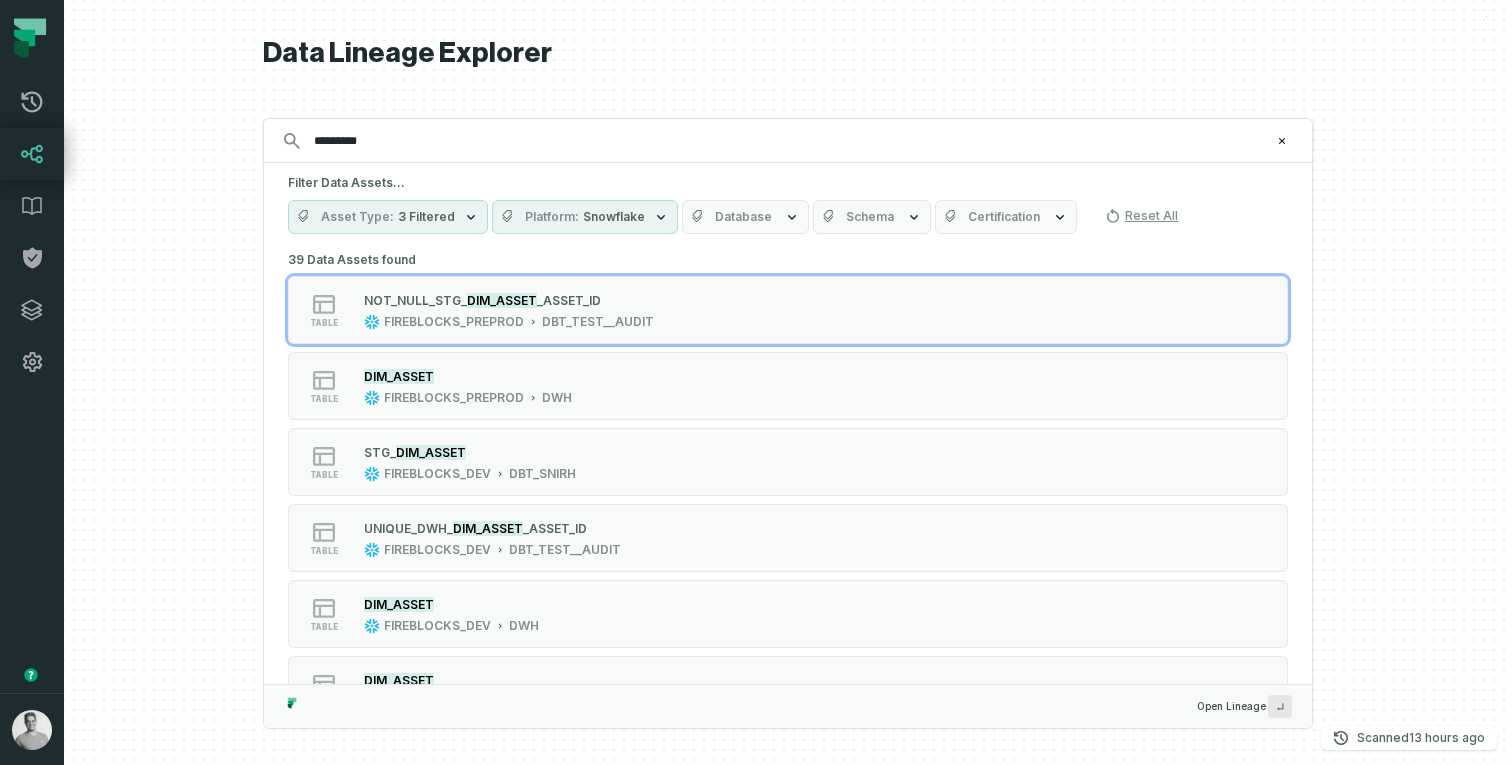 click on "Database" at bounding box center [743, 217] 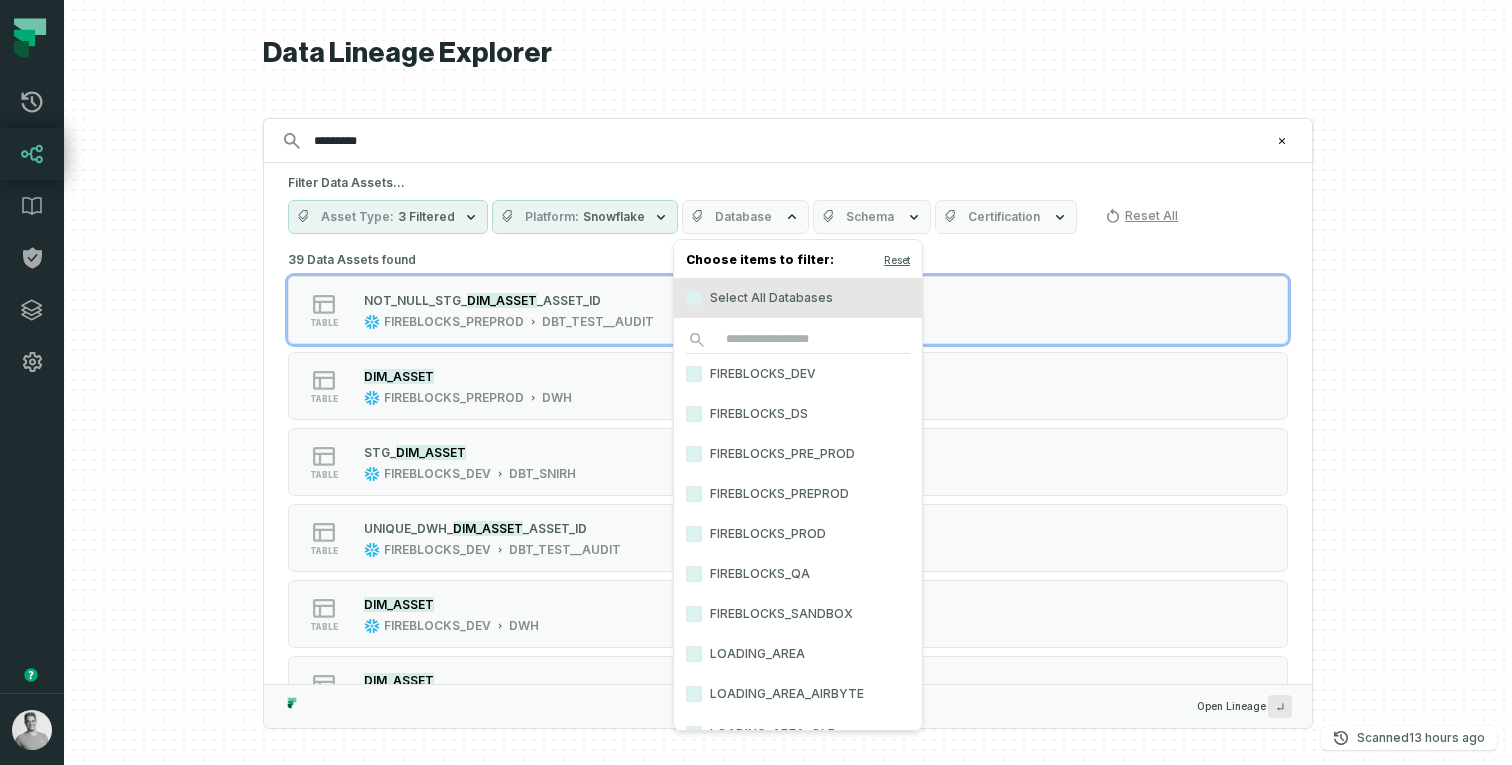 click on "FIREBLOCKS_PROD" at bounding box center (798, 534) 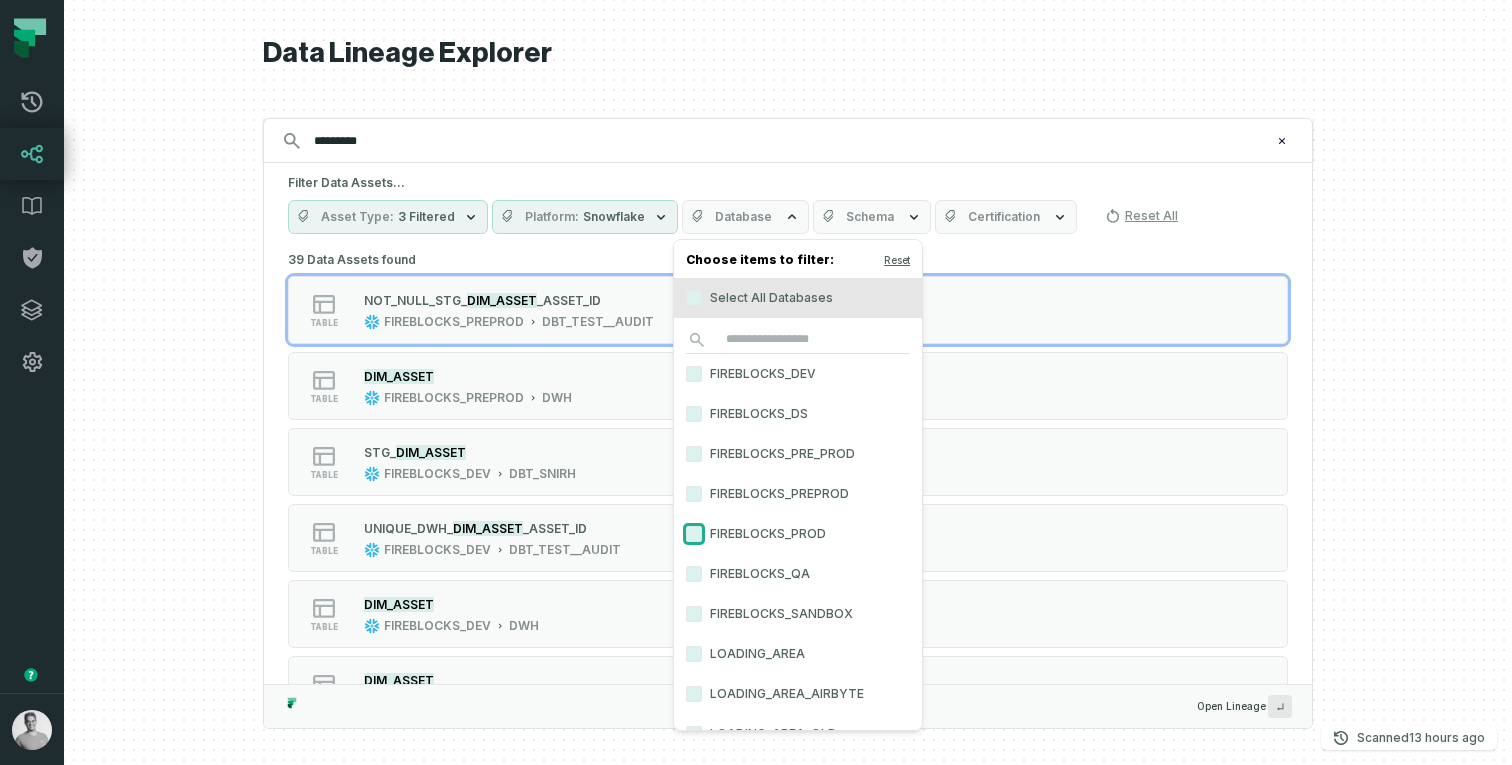 click on "FIREBLOCKS_PROD" at bounding box center (694, 534) 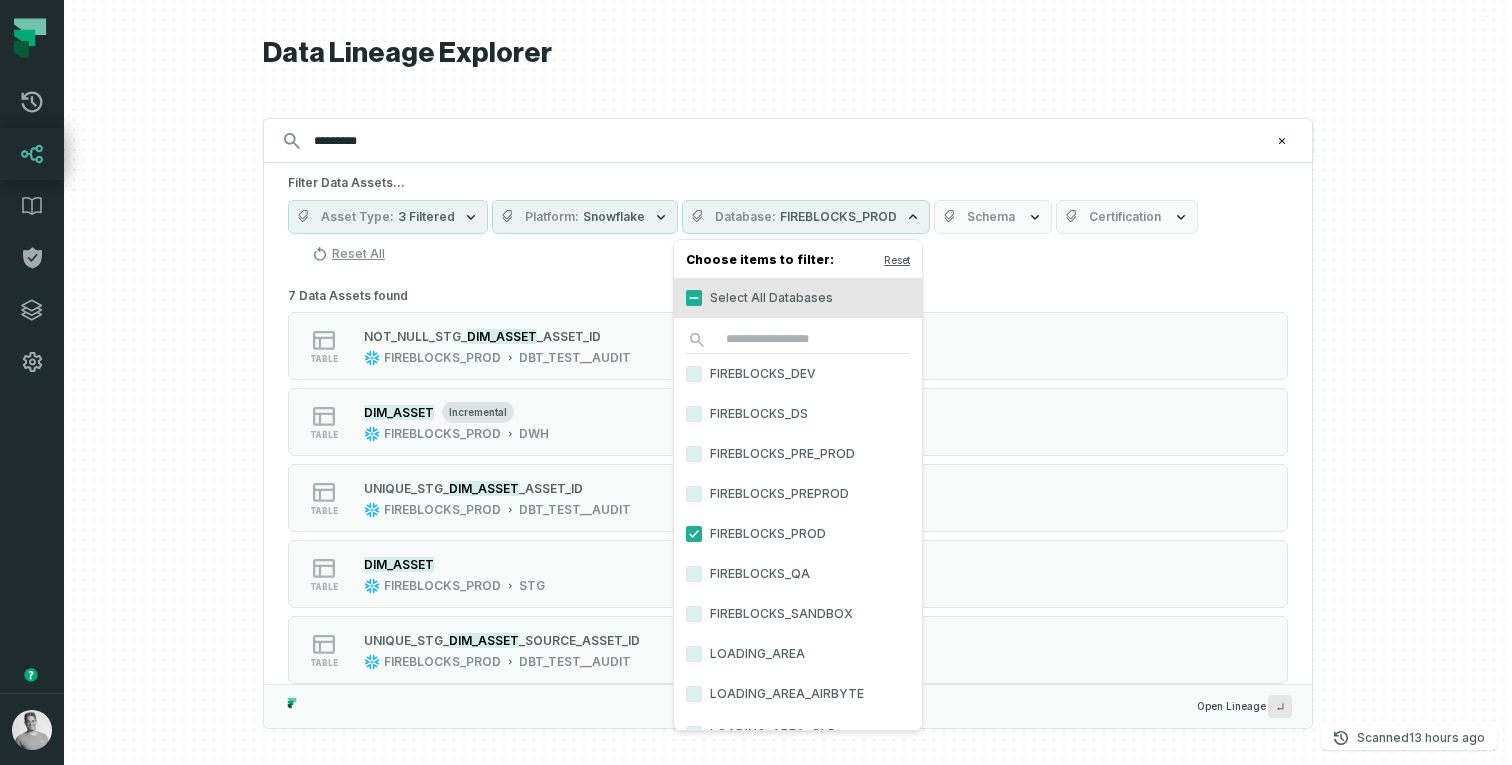 click at bounding box center (788, 382) 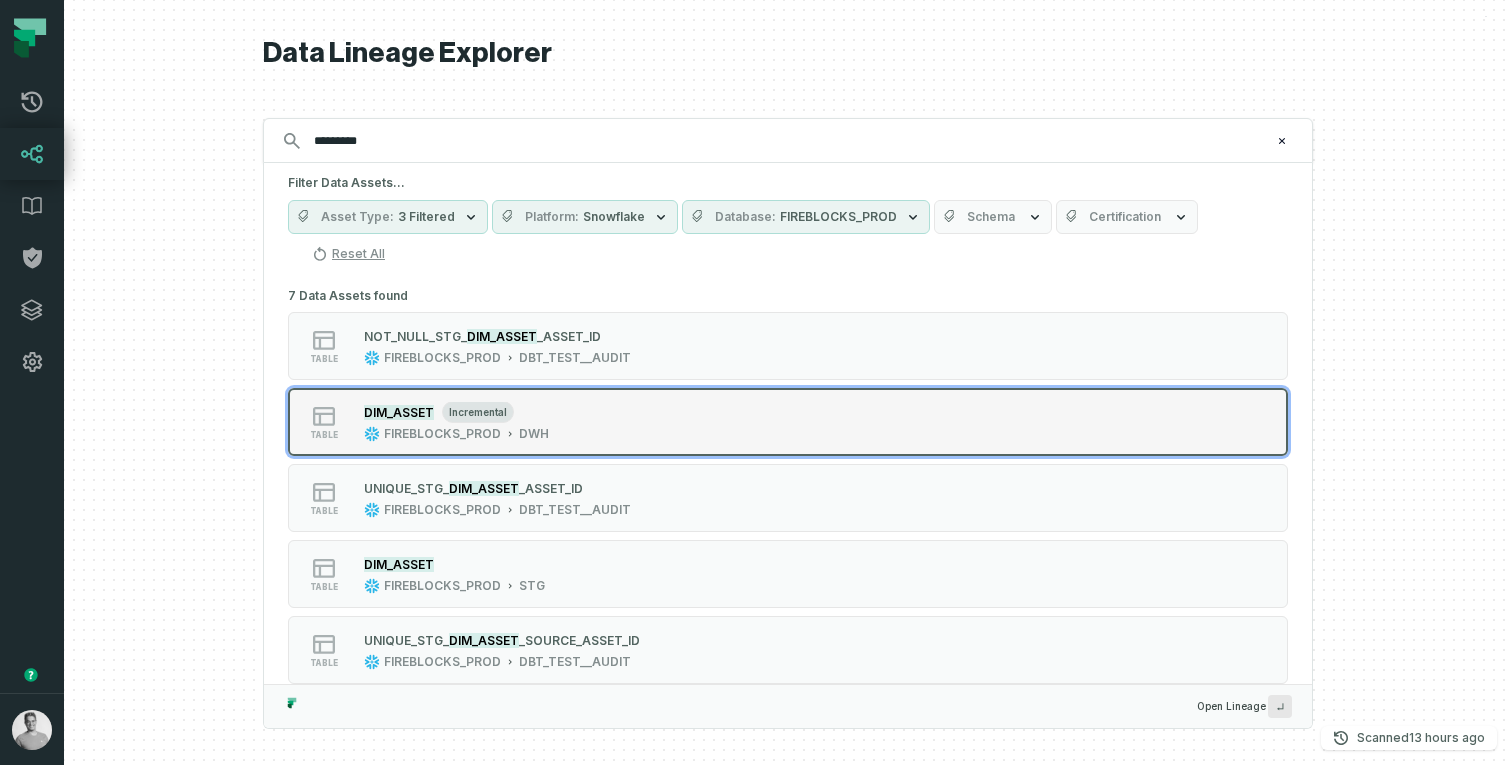click on "table DIM_ASSET incremental FIREBLOCKS_PROD DWH" at bounding box center [788, 422] 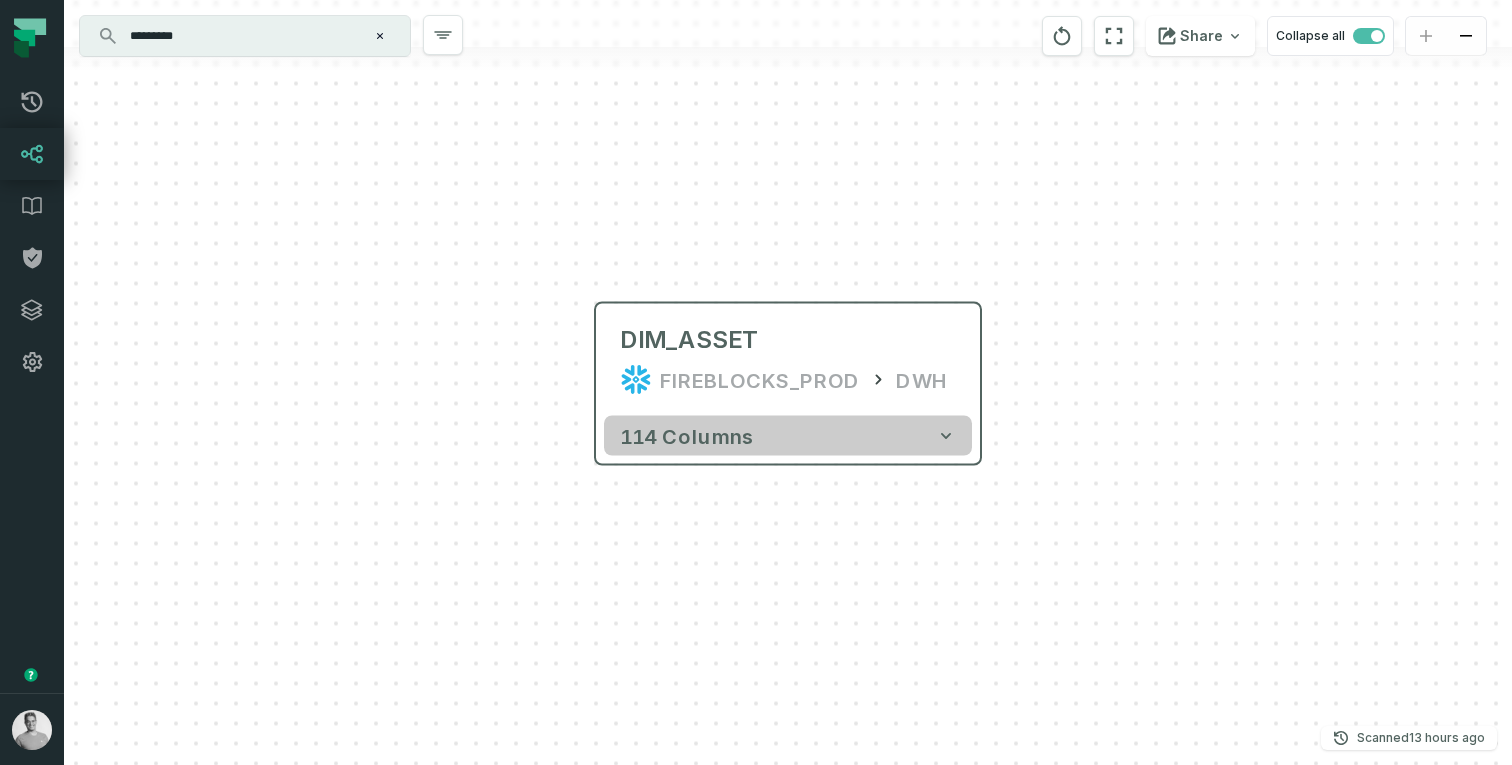 click on "114 columns" at bounding box center [788, 436] 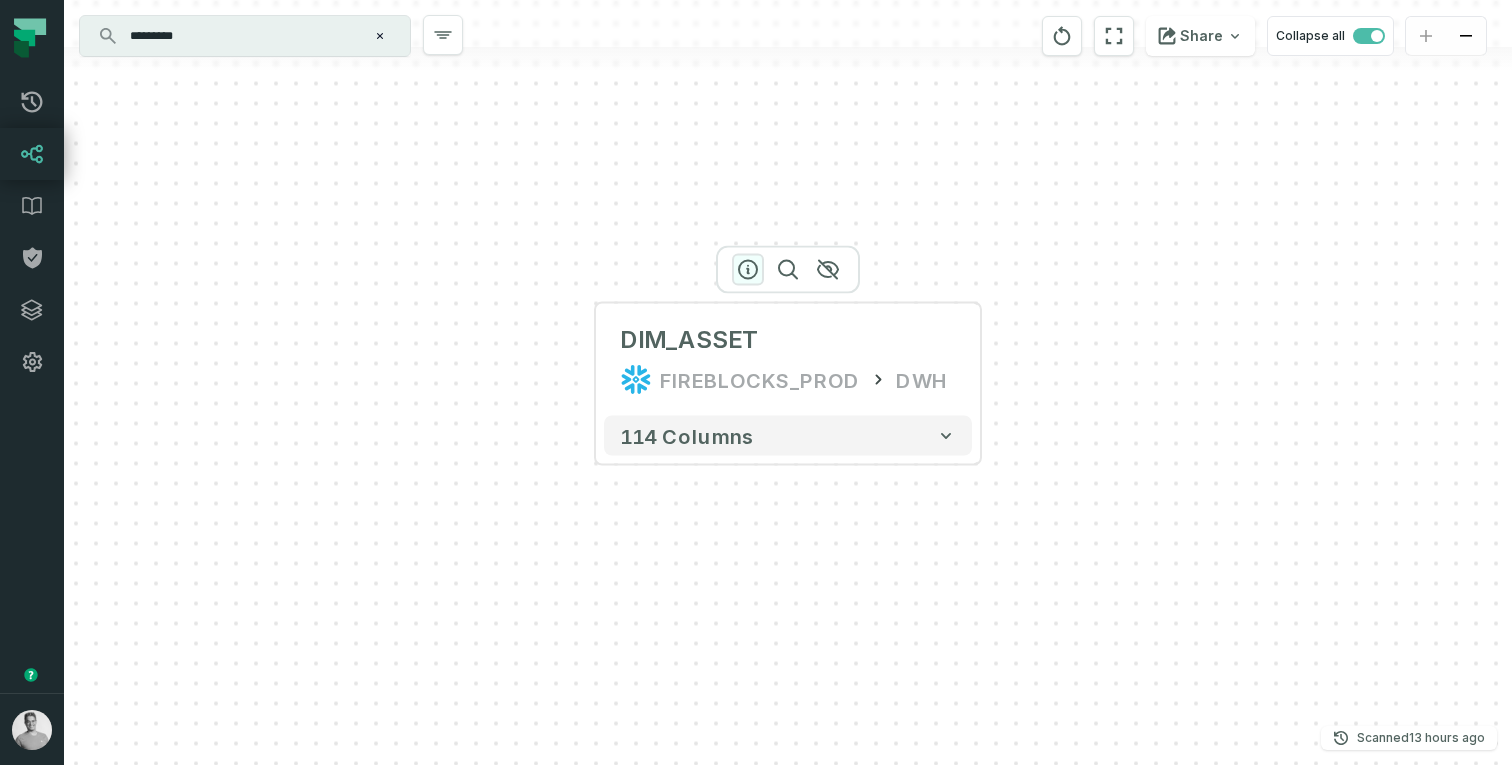 click 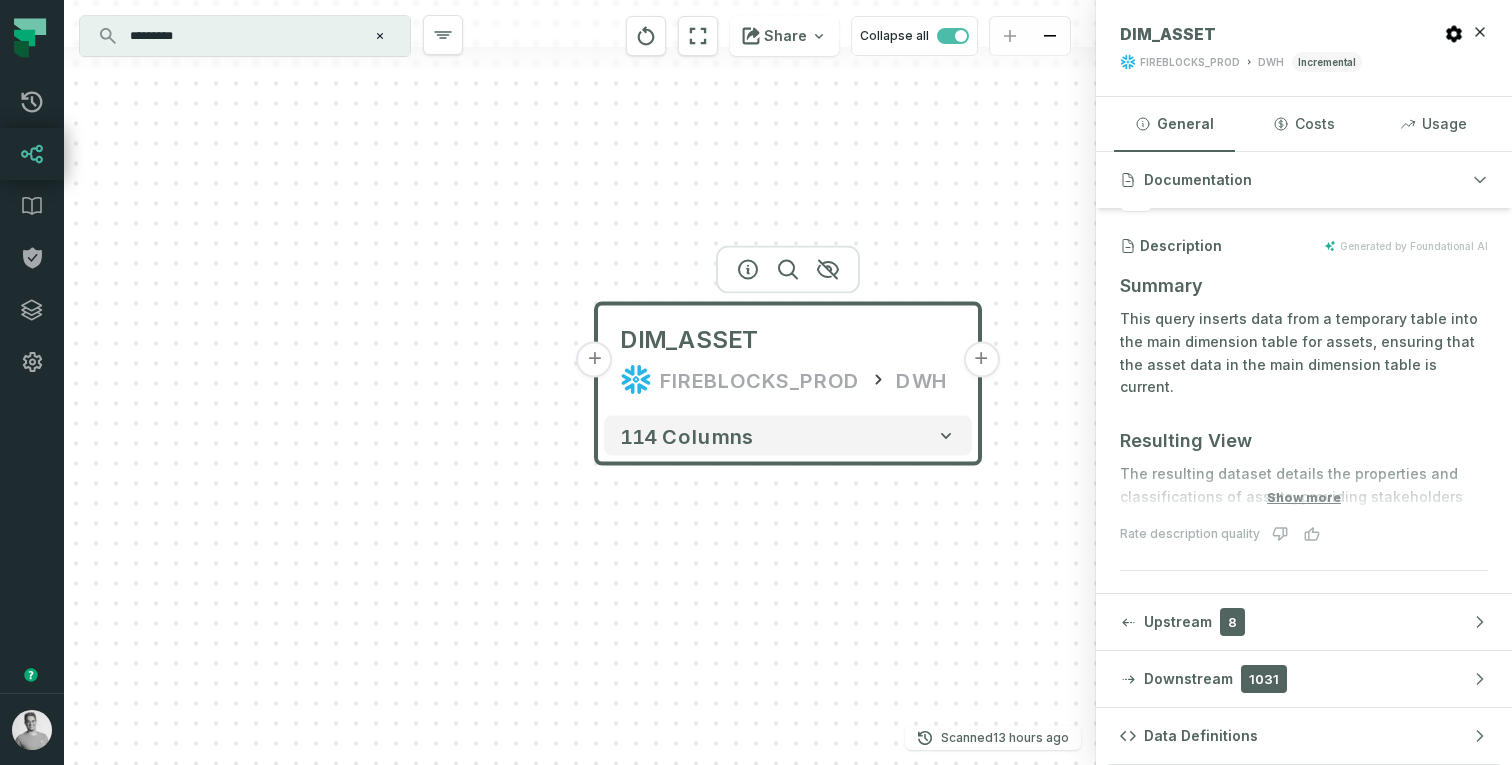 scroll, scrollTop: 0, scrollLeft: 0, axis: both 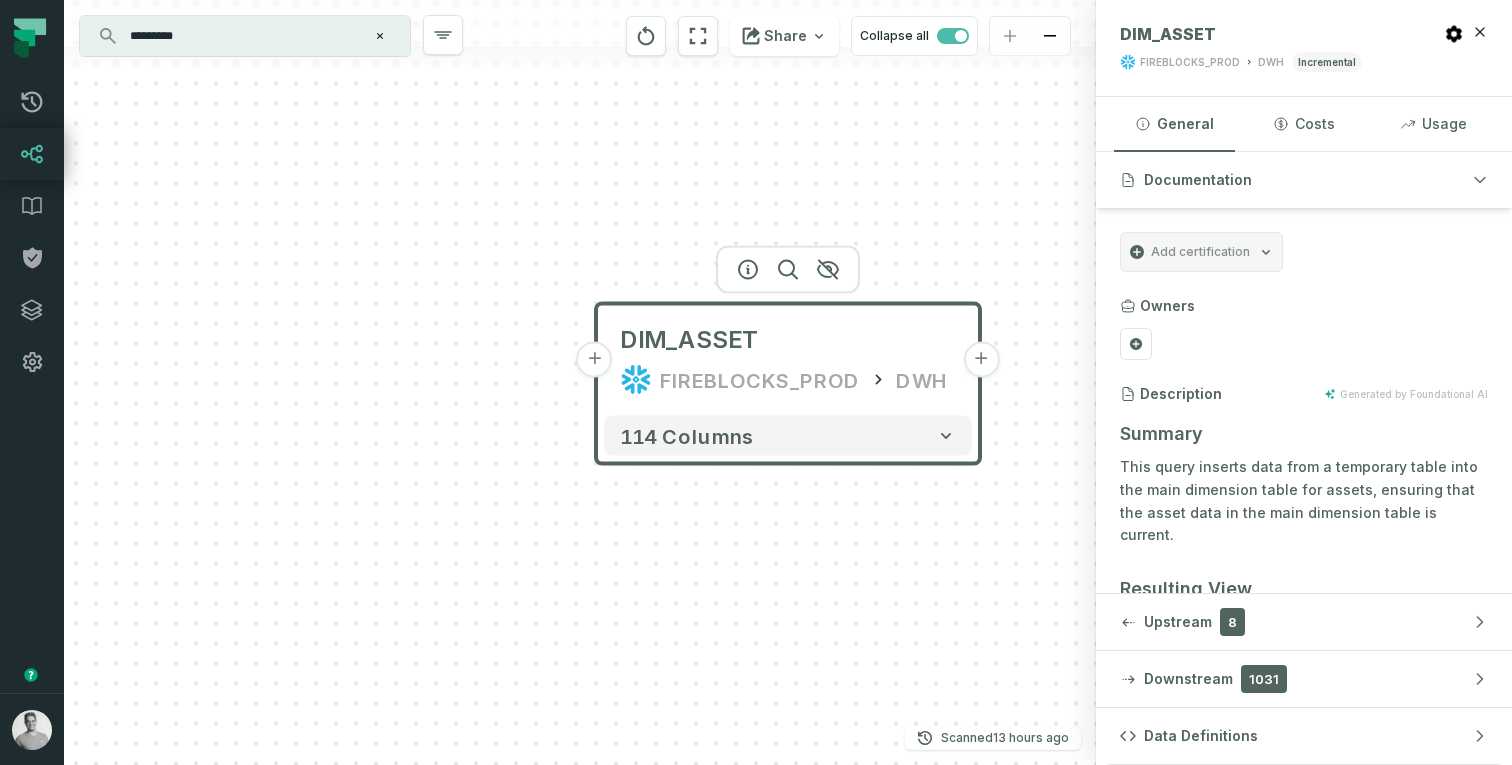 click on "+ DIM_ASSET   FIREBLOCKS_PROD DWH + 114 columns" at bounding box center [580, 382] 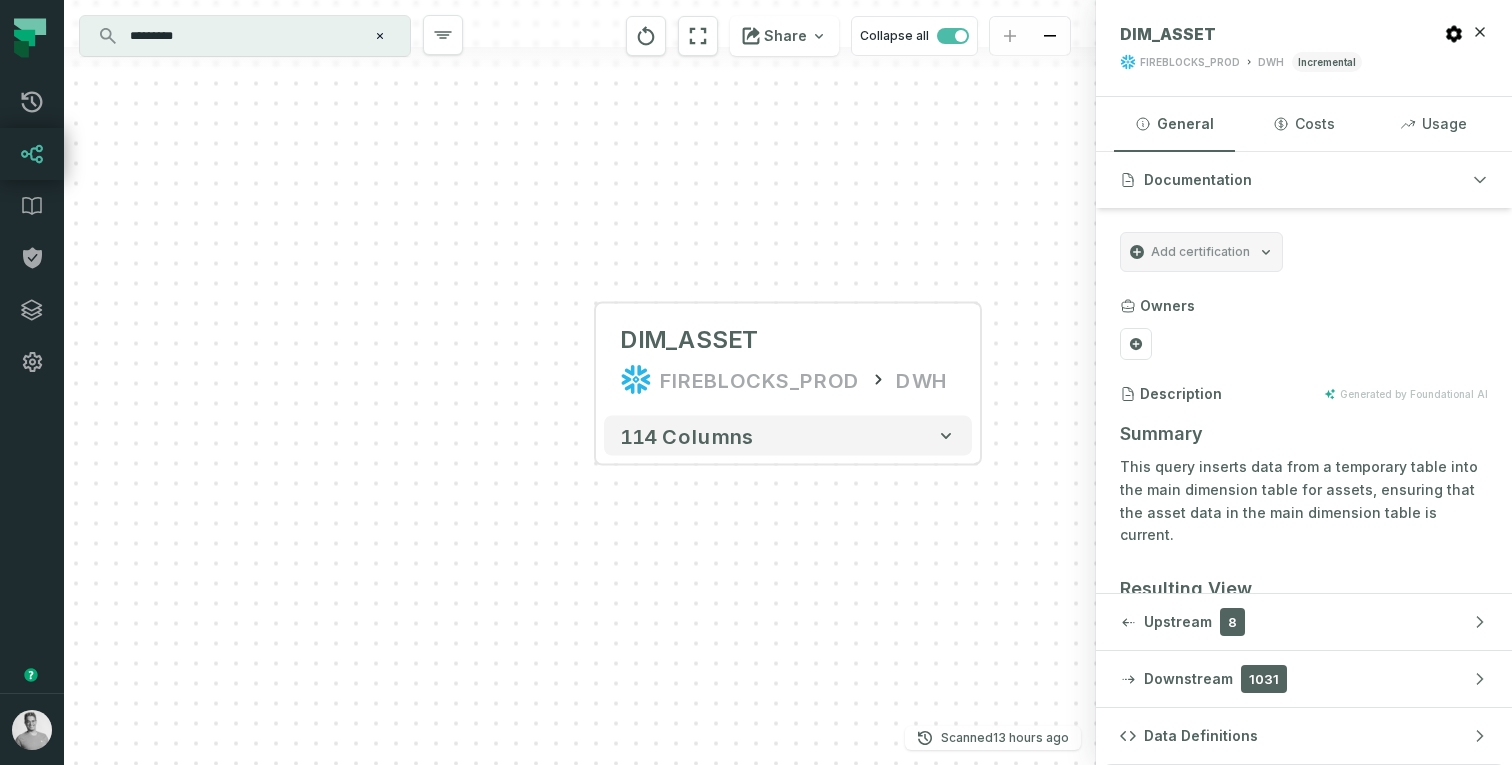 click on "DIM_ASSET   FIREBLOCKS_PROD DWH incremental" at bounding box center (1304, 48) 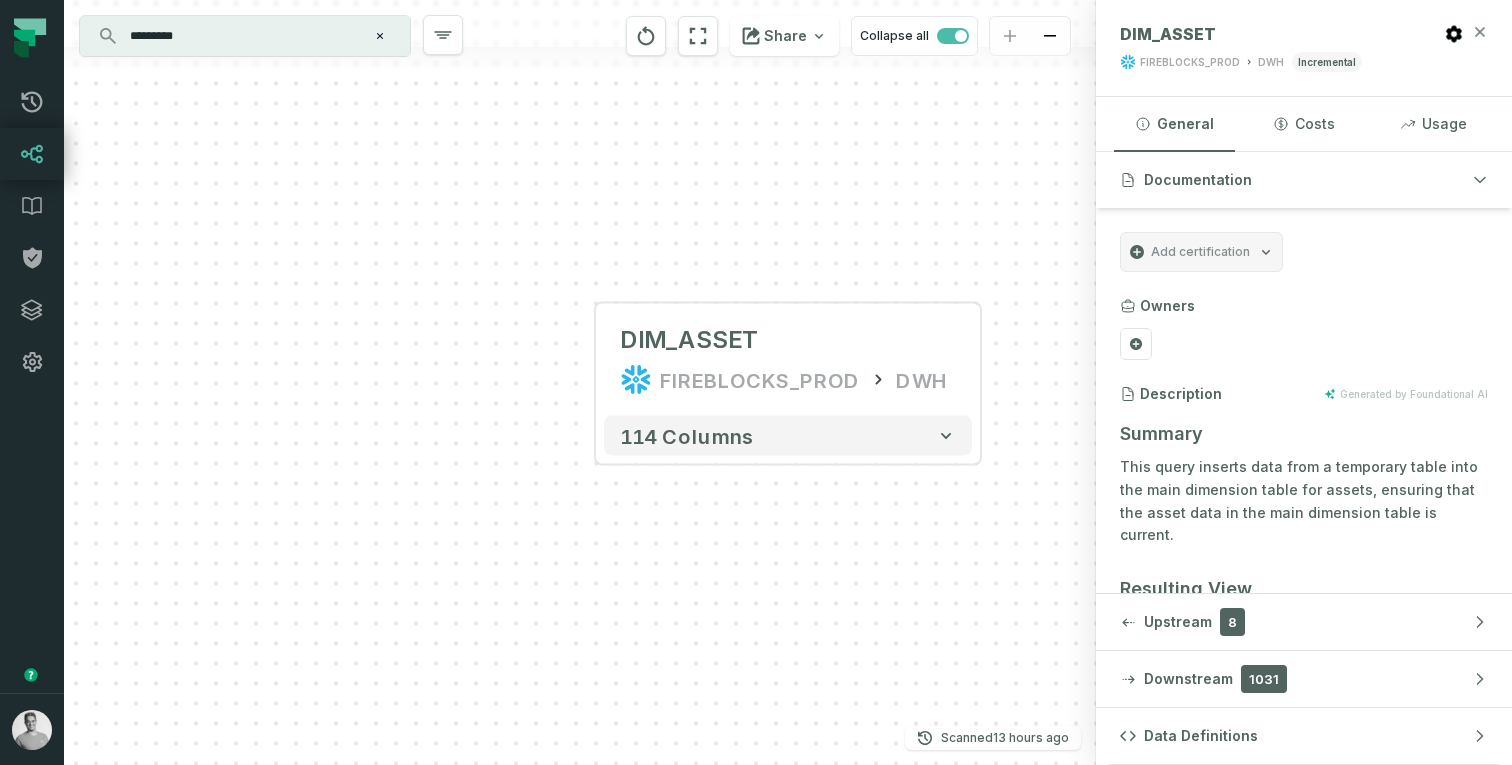 click 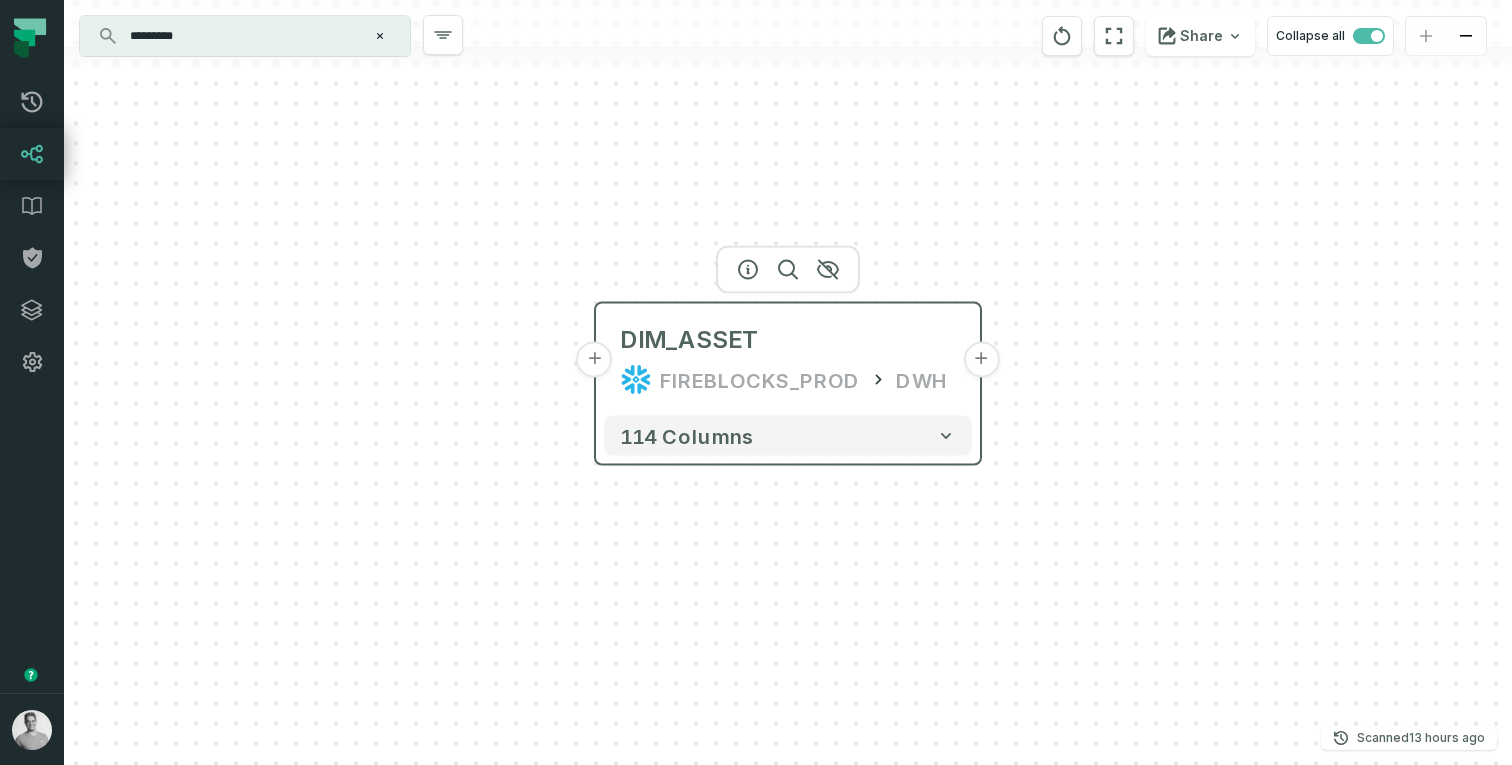 click on "+" at bounding box center [595, 360] 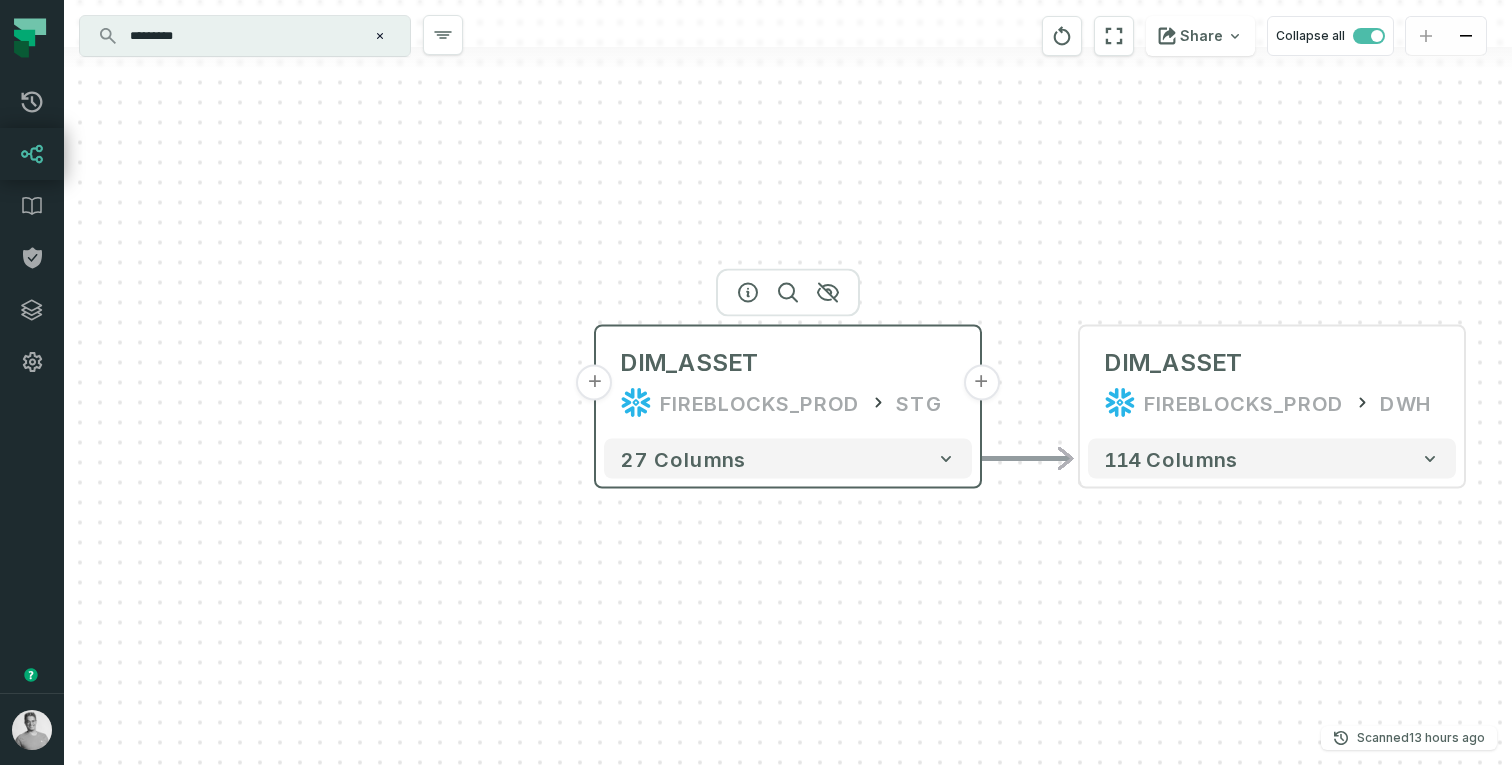 click on "+" at bounding box center (595, 383) 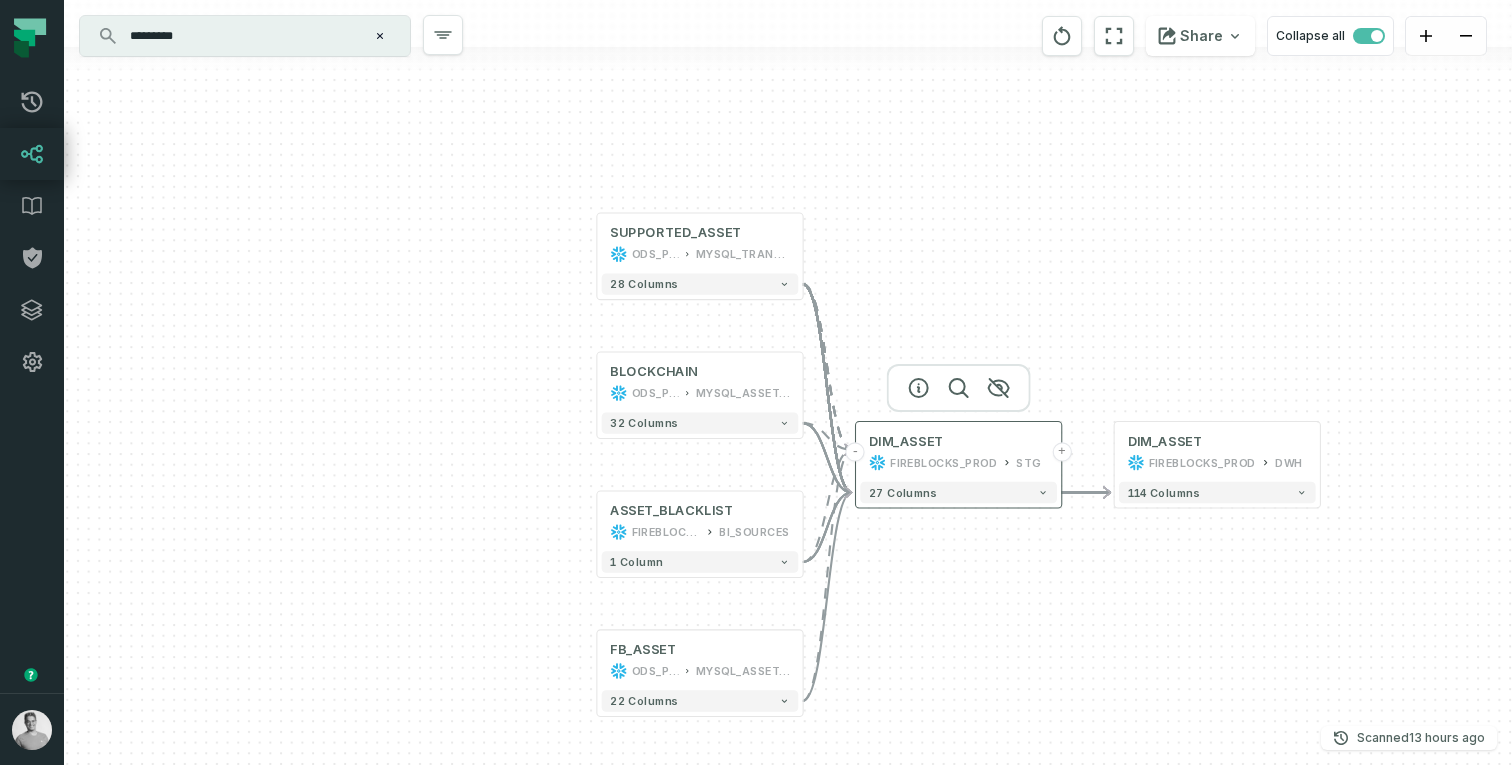 click on "DIM_ASSET   FIREBLOCKS_PROD STG" at bounding box center [958, 451] 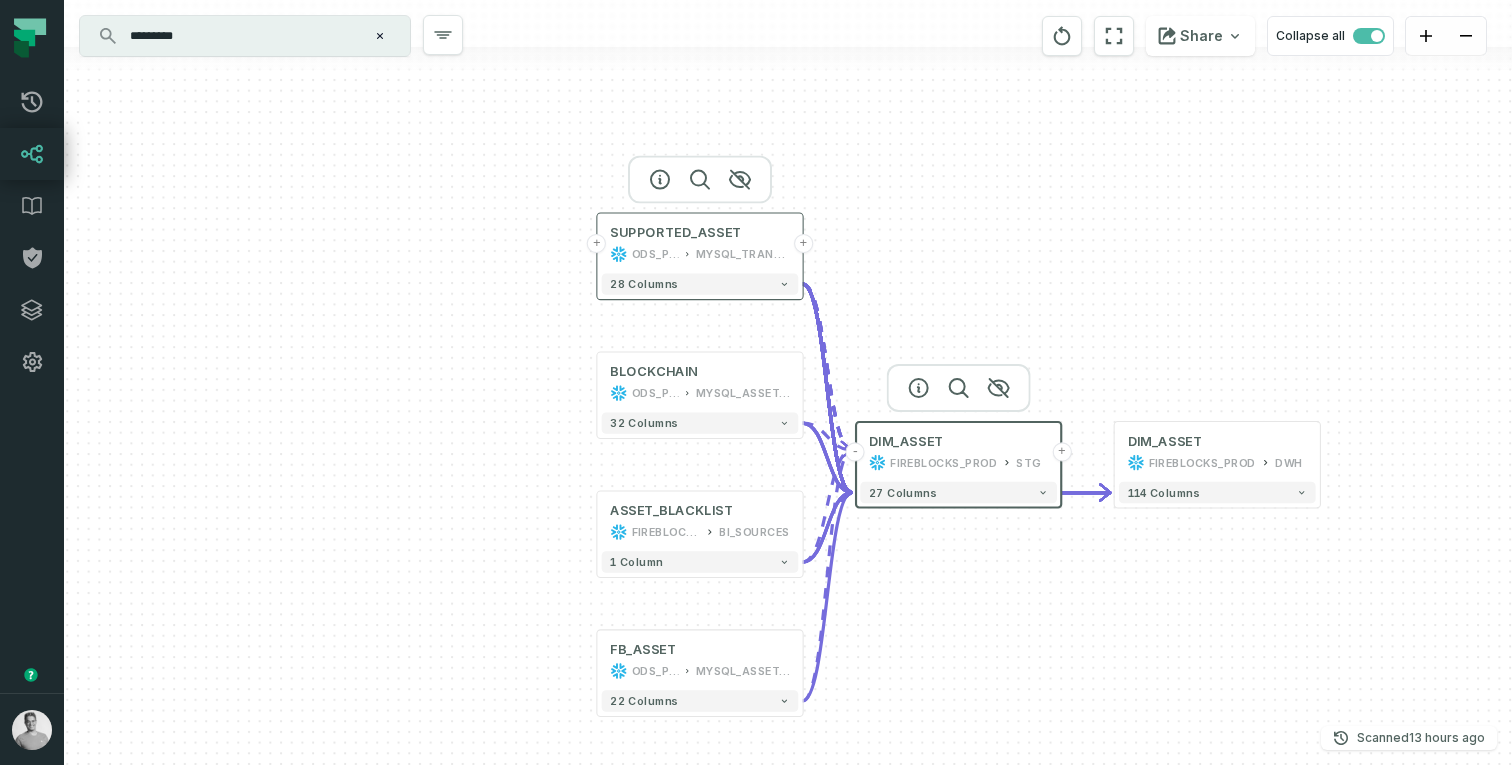 click on "+ SUPPORTED_ASSET   ODS_PROD_FBS_PRODUCT MYSQL_TRANSACTION_MANAGER +" at bounding box center [699, 242] 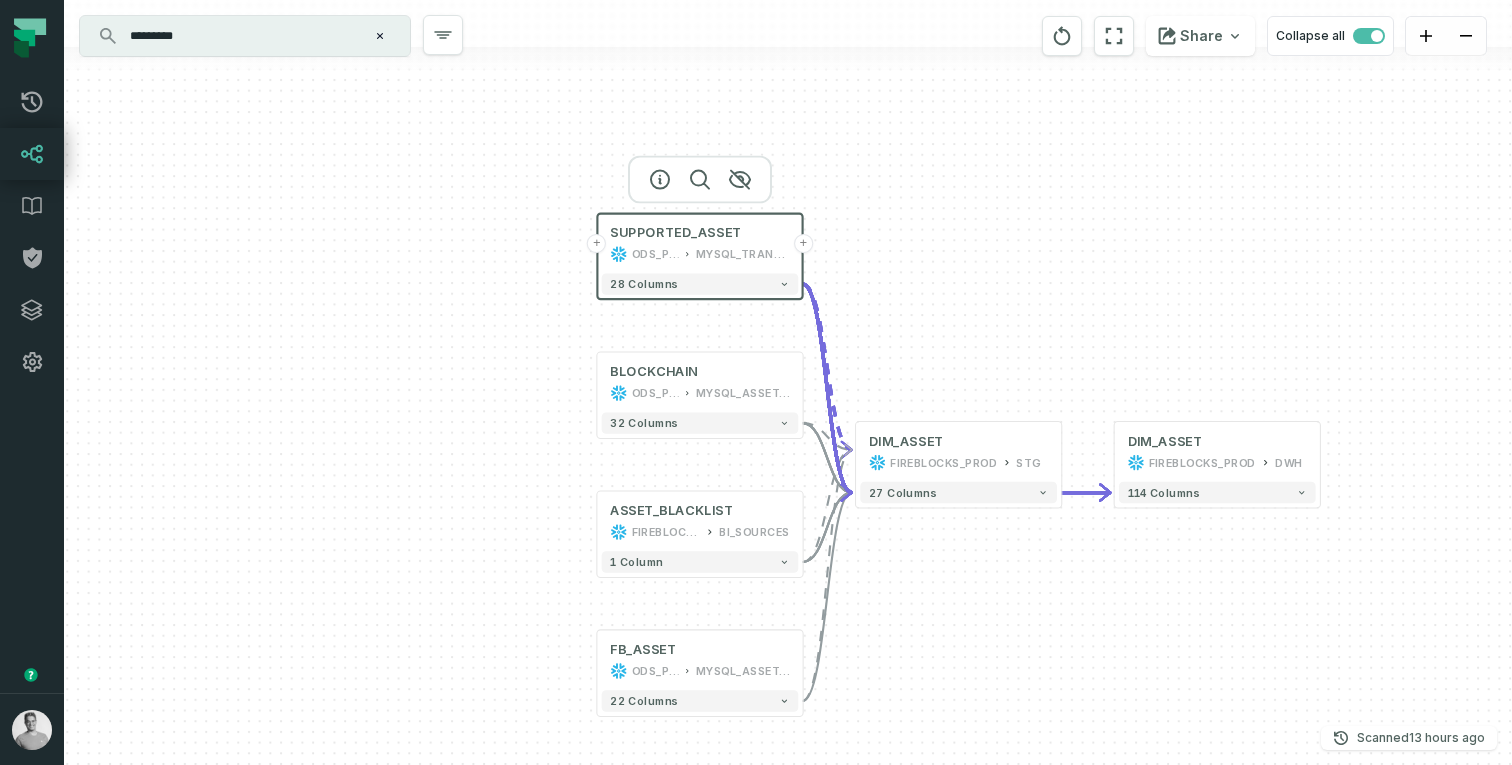 click on "ODS_PROD_FBS_PRODUCT" at bounding box center [655, 254] 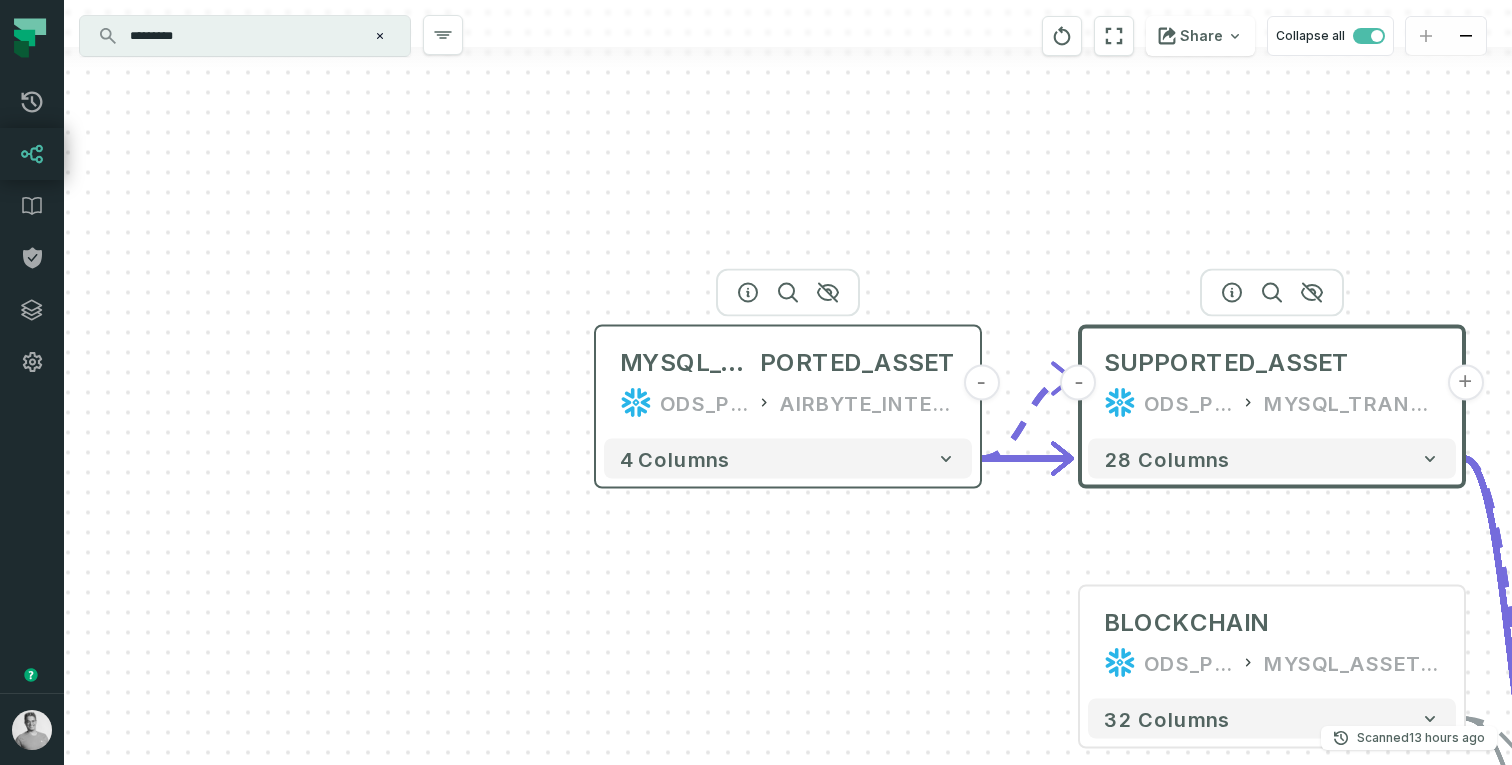 click on "ODS_PROD_FBS_PRODUCT" at bounding box center (704, 403) 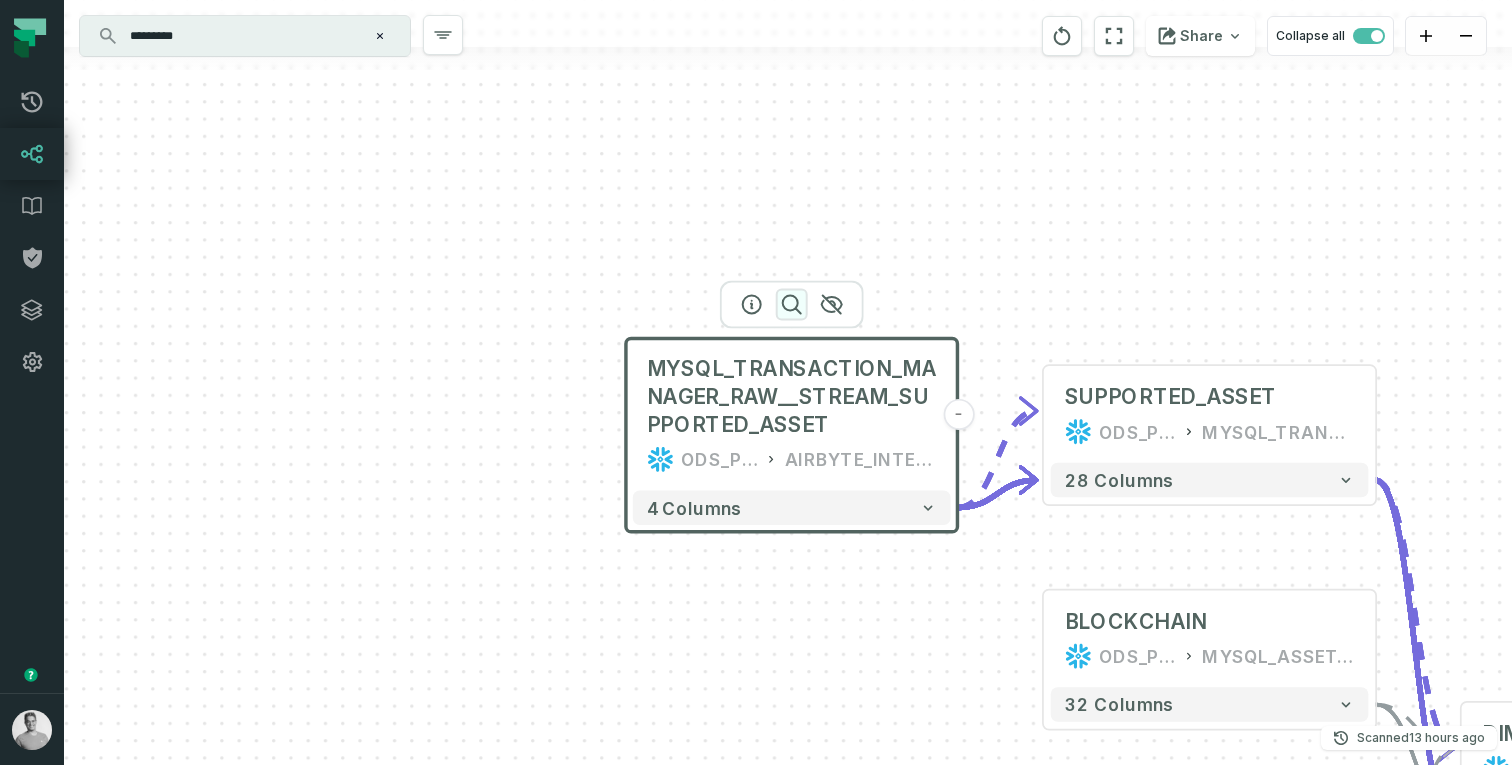 click 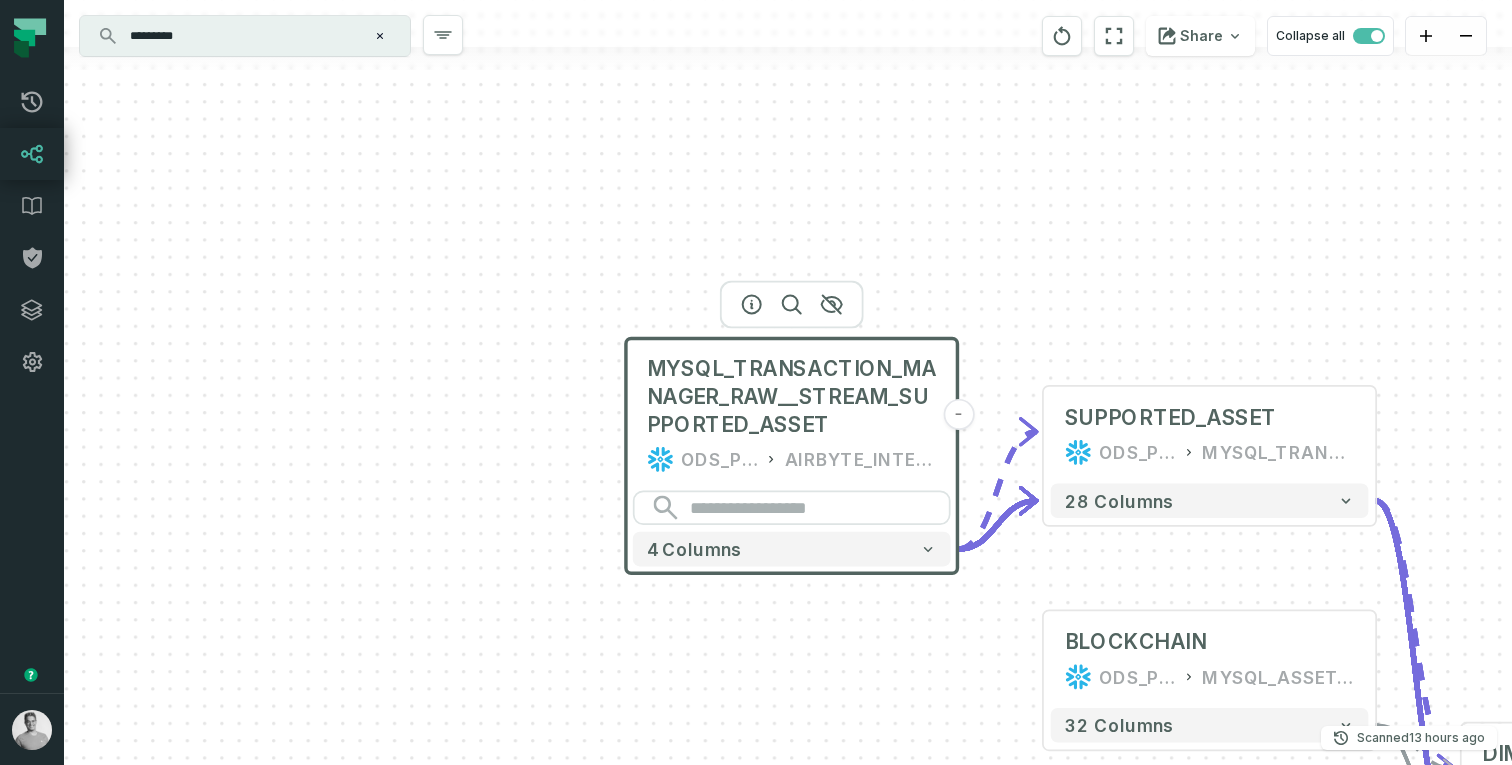 click at bounding box center [792, 304] 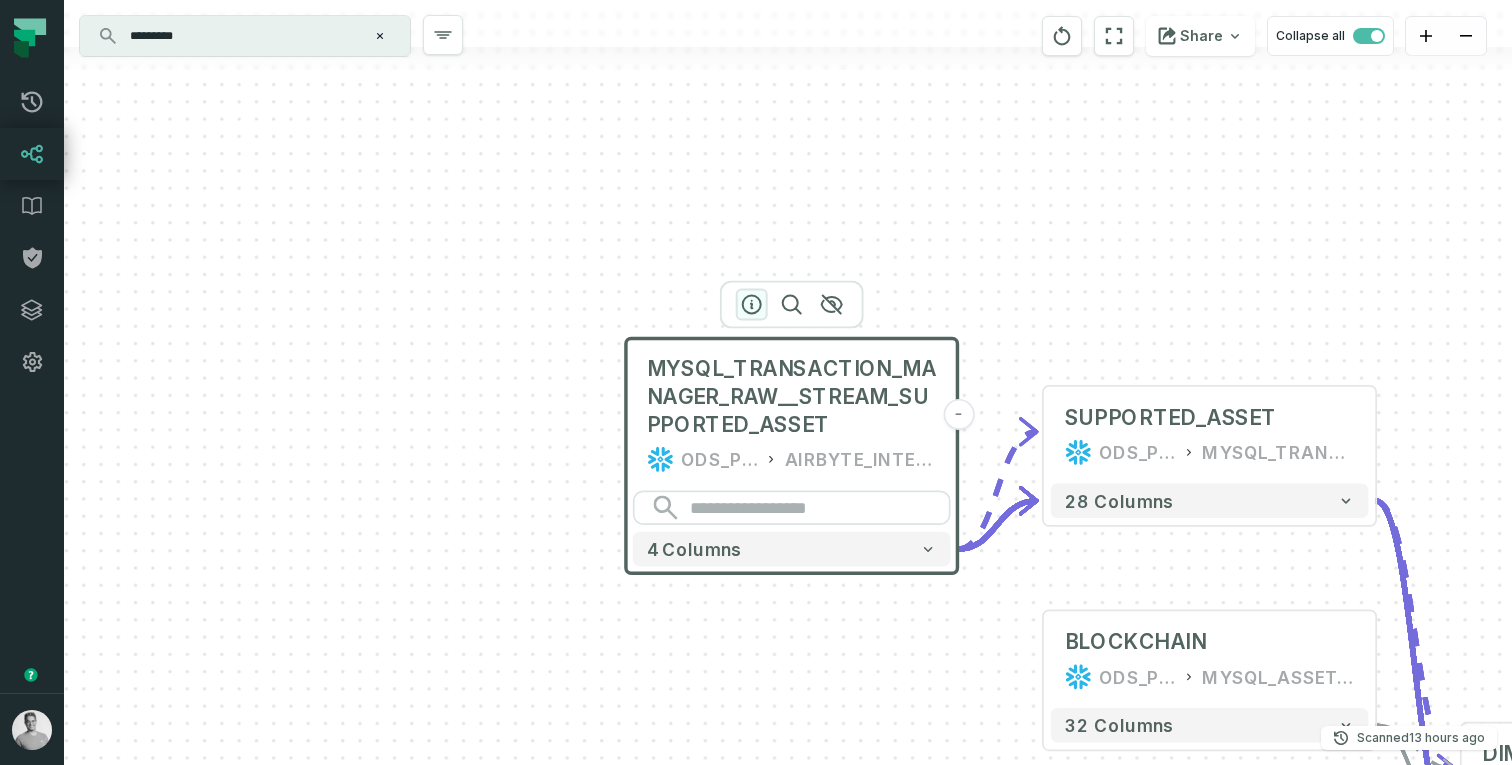 click 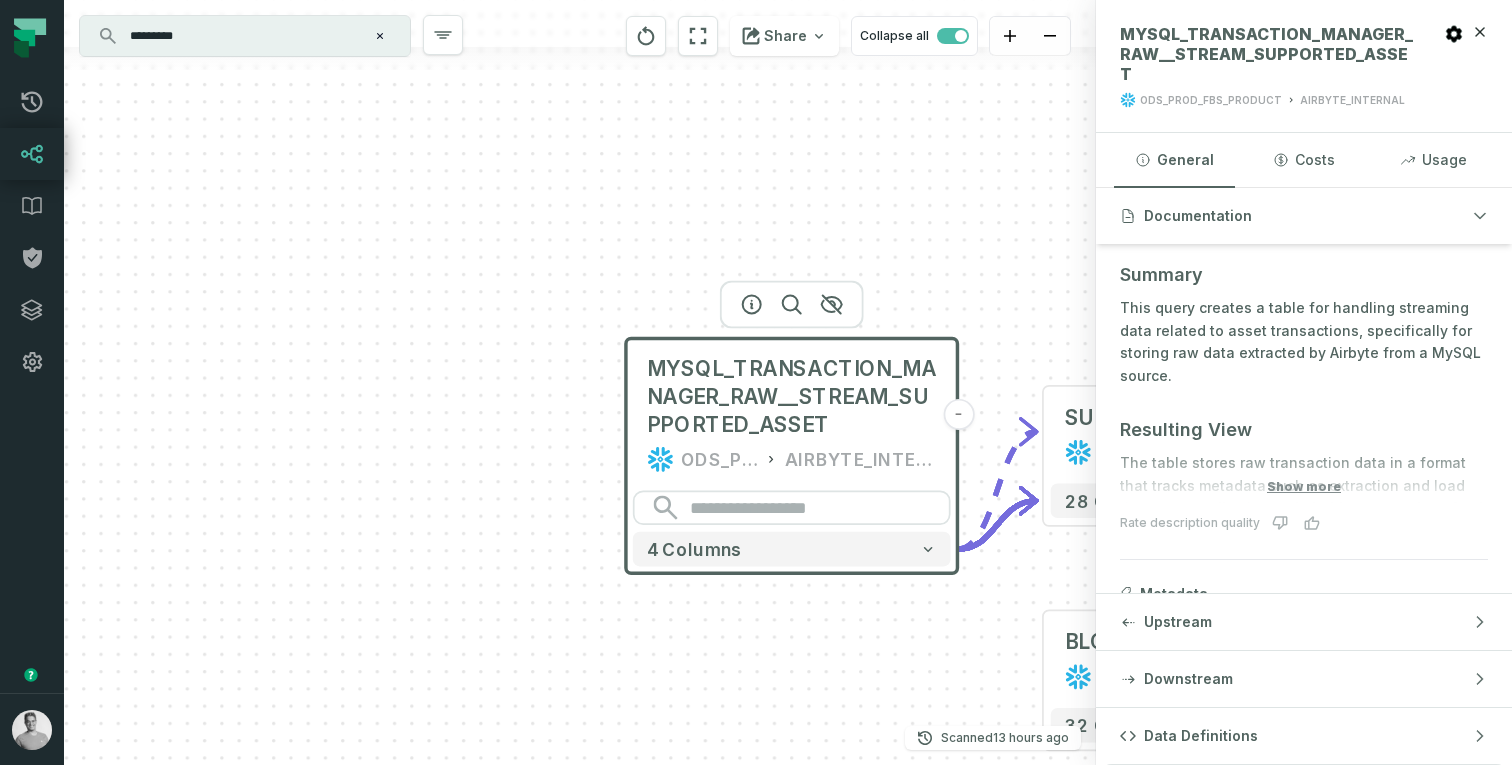 scroll, scrollTop: 336, scrollLeft: 0, axis: vertical 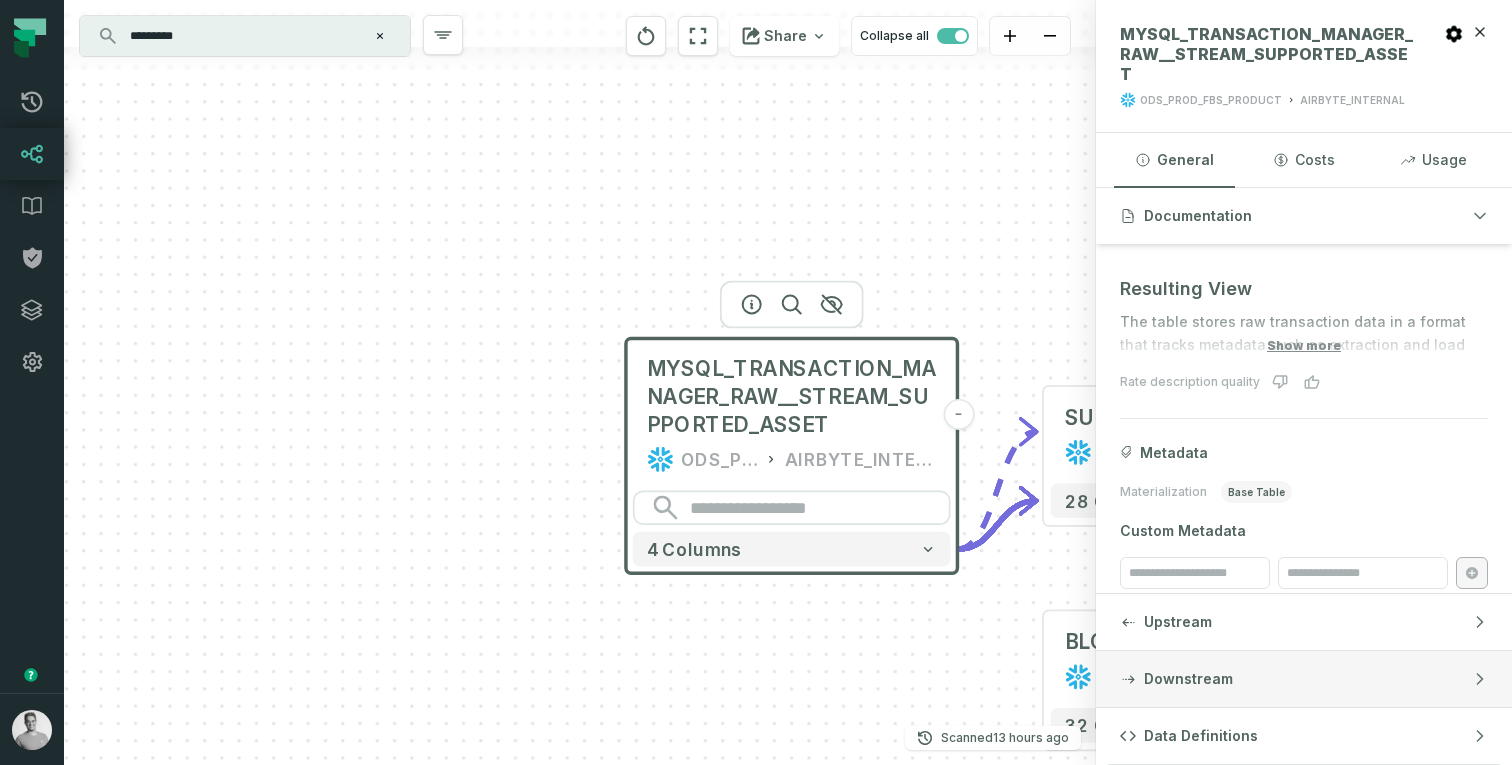 click on "Downstream" at bounding box center (1304, 679) 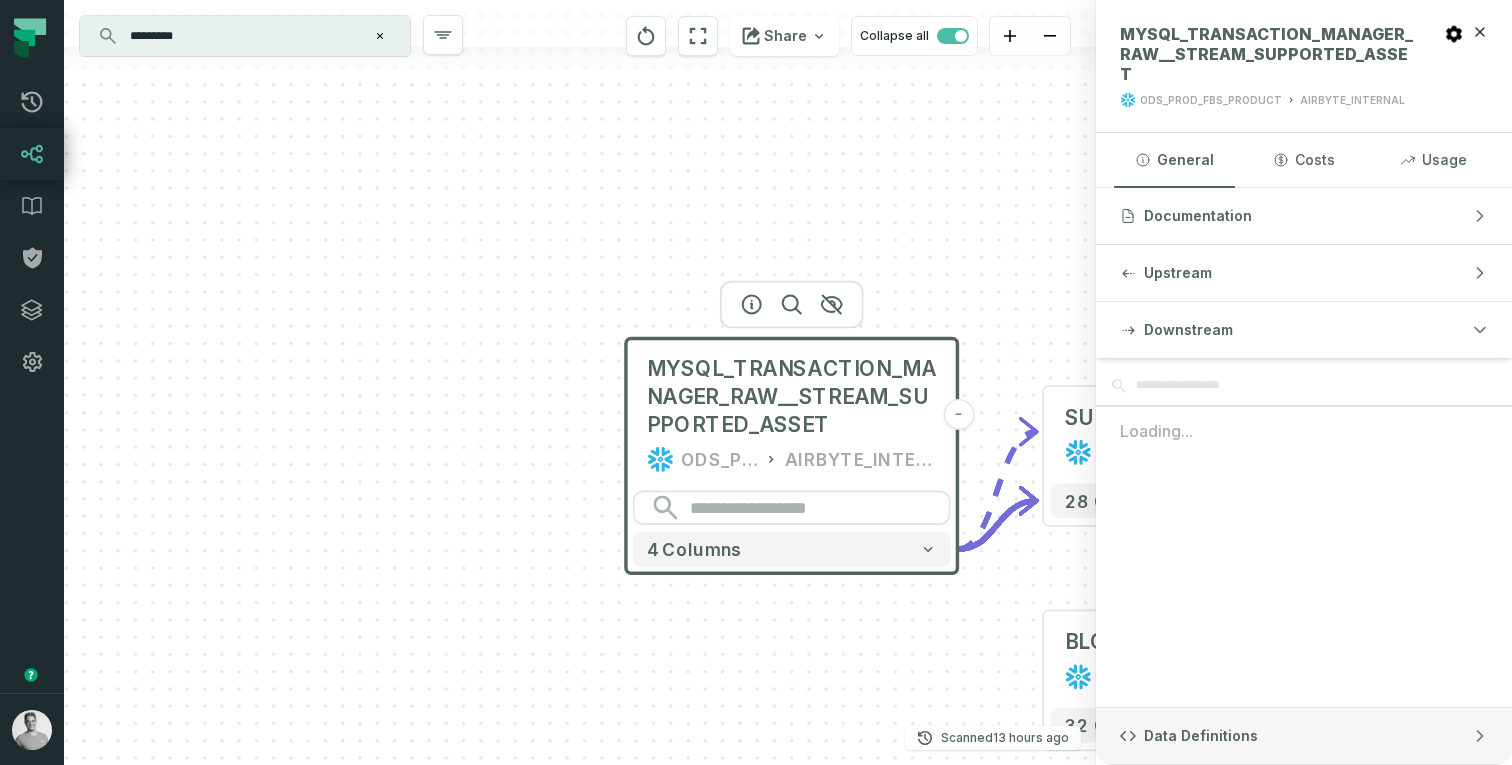 click on "Data Definitions" at bounding box center (1304, 736) 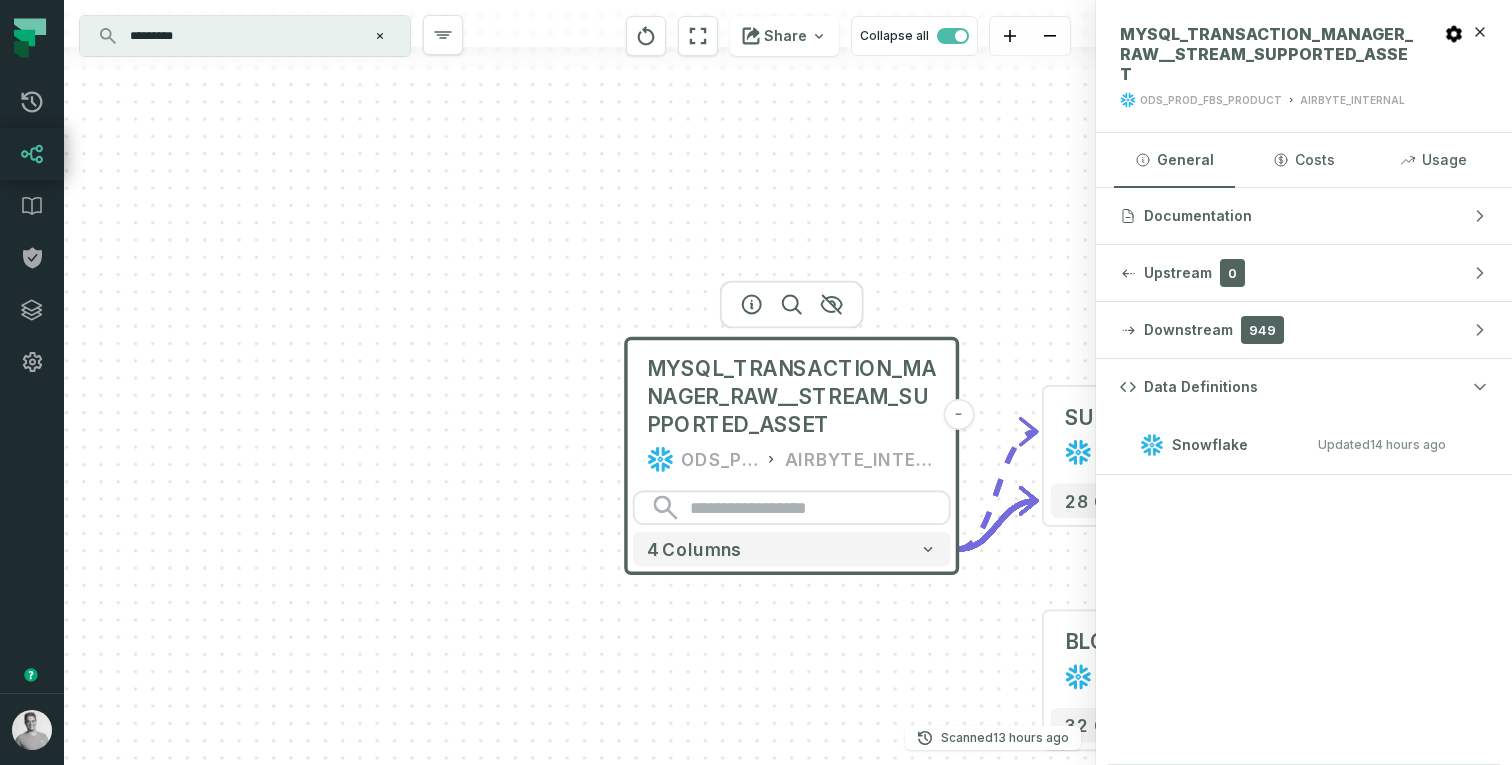 click on "Snowflake Updated  [DATE] 1:01:55 AM" at bounding box center [1283, 444] 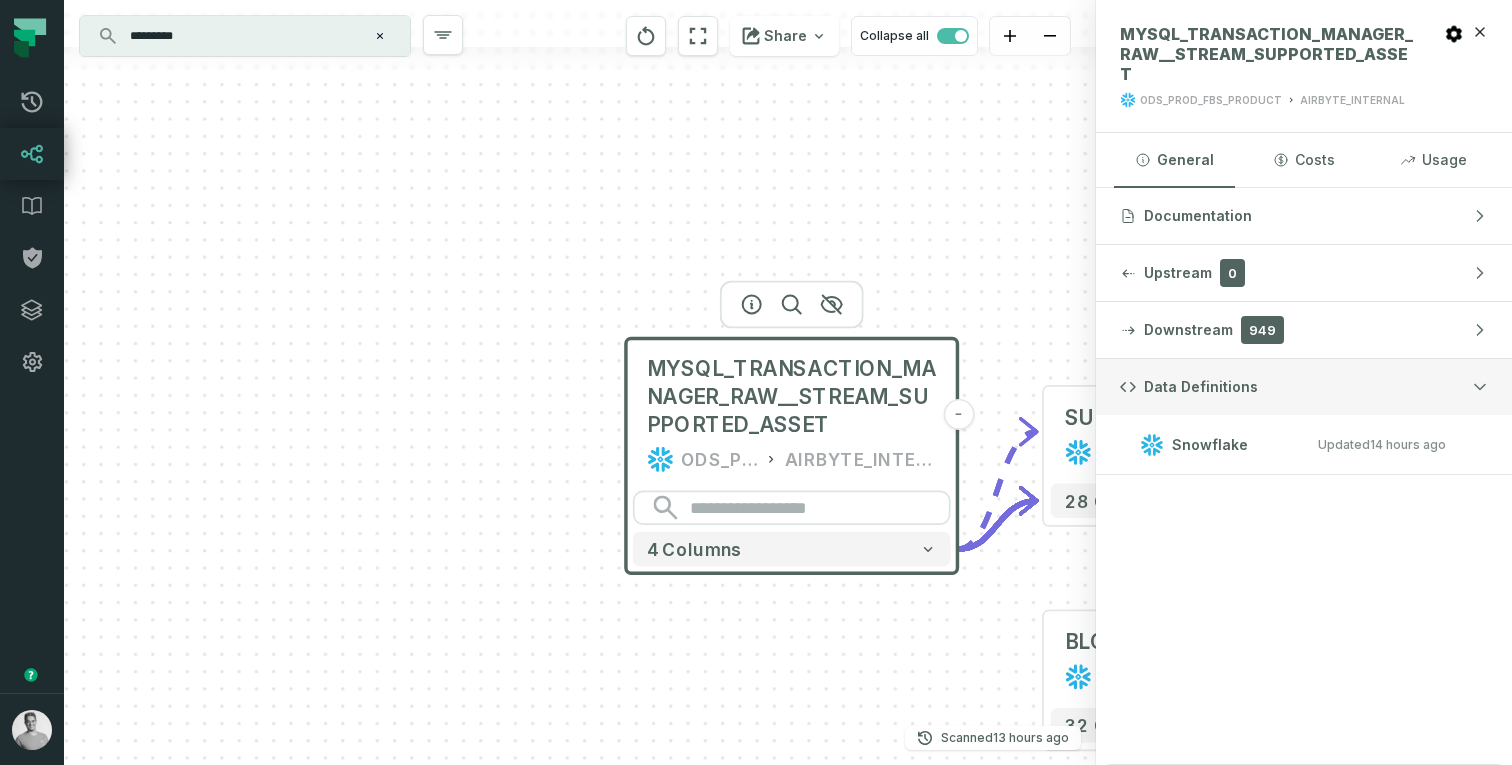 click on "Data Definitions" at bounding box center [1304, 387] 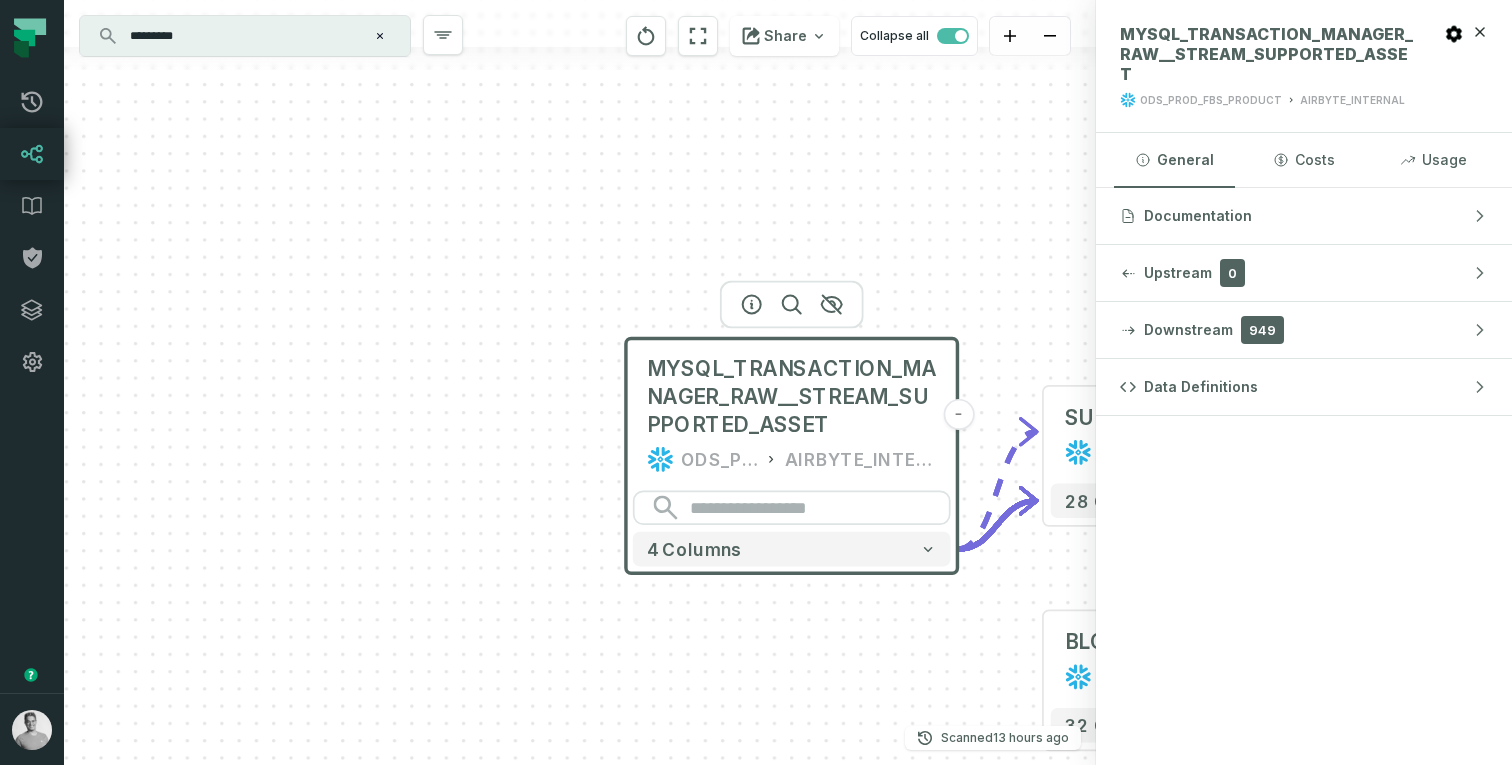 click on "MYSQL_TRANSACTION_MANAGER_RAW__STREAM_SUPPORTED_ASSET   ODS_PROD_FBS_PRODUCT AIRBYTE_INTERNAL - 4 columns - SUPPORTED_ASSET   ODS_PROD_FBS_PRODUCT MYSQL_TRANSACTION_MANAGER + 28 columns + BLOCKCHAIN   ODS_PROD_FBS_PRODUCT MYSQL_ASSET_SERVICE + 32 columns ASSET_BLACKLIST   FIREBLOCKS_PROD BI_SOURCES - 1 column + FB_ASSET   ODS_PROD_FBS_PRODUCT MYSQL_ASSET_SERVICE + 22 columns - DIM_ASSET   FIREBLOCKS_PROD STG + 27 columns - DIM_ASSET   FIREBLOCKS_PROD DWH + 114 columns" at bounding box center (580, 382) 